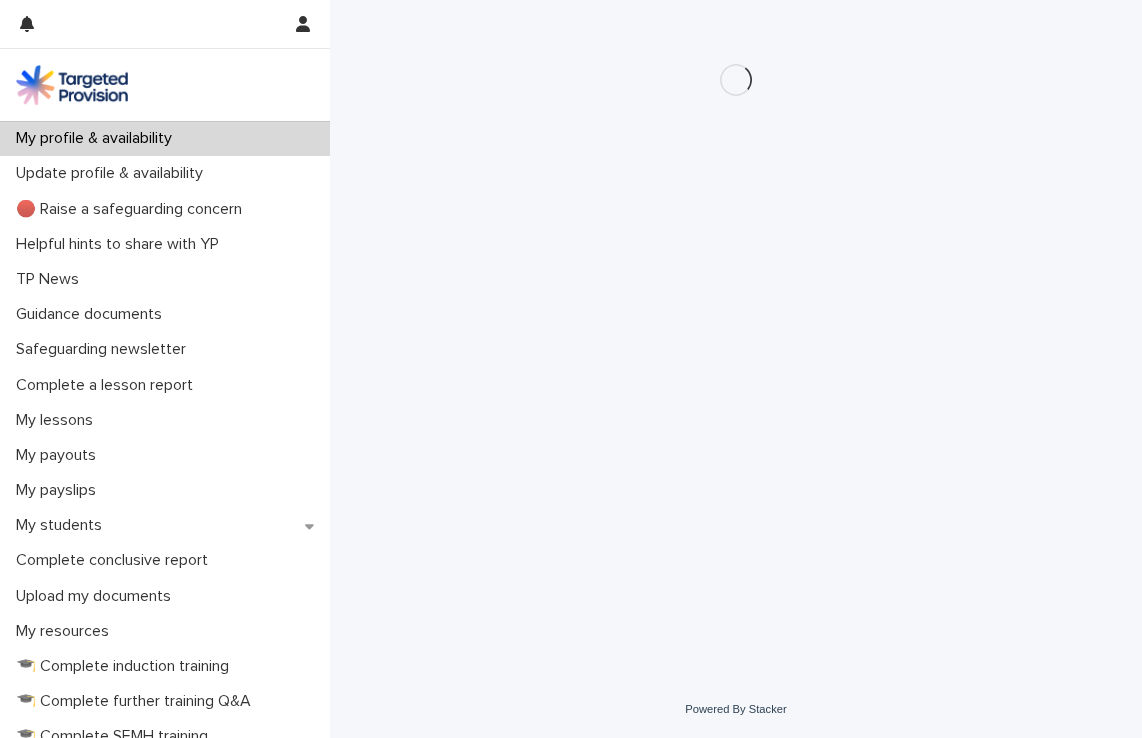 scroll, scrollTop: 0, scrollLeft: 0, axis: both 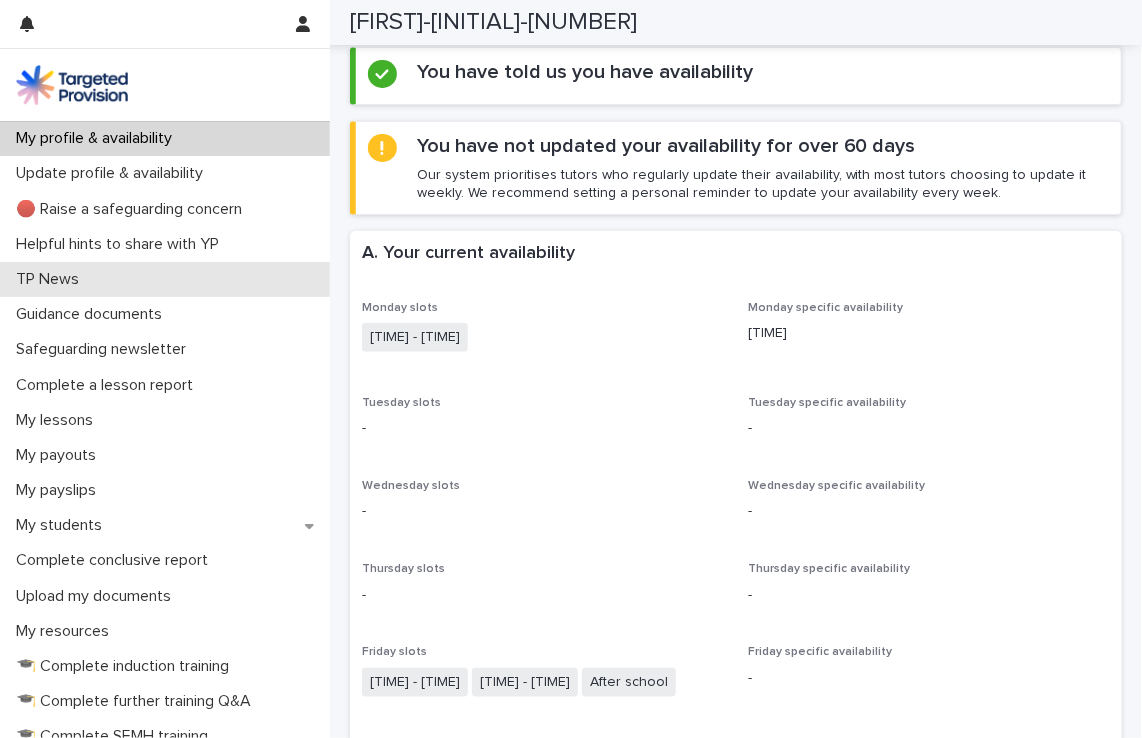 click on "TP News" at bounding box center (165, 279) 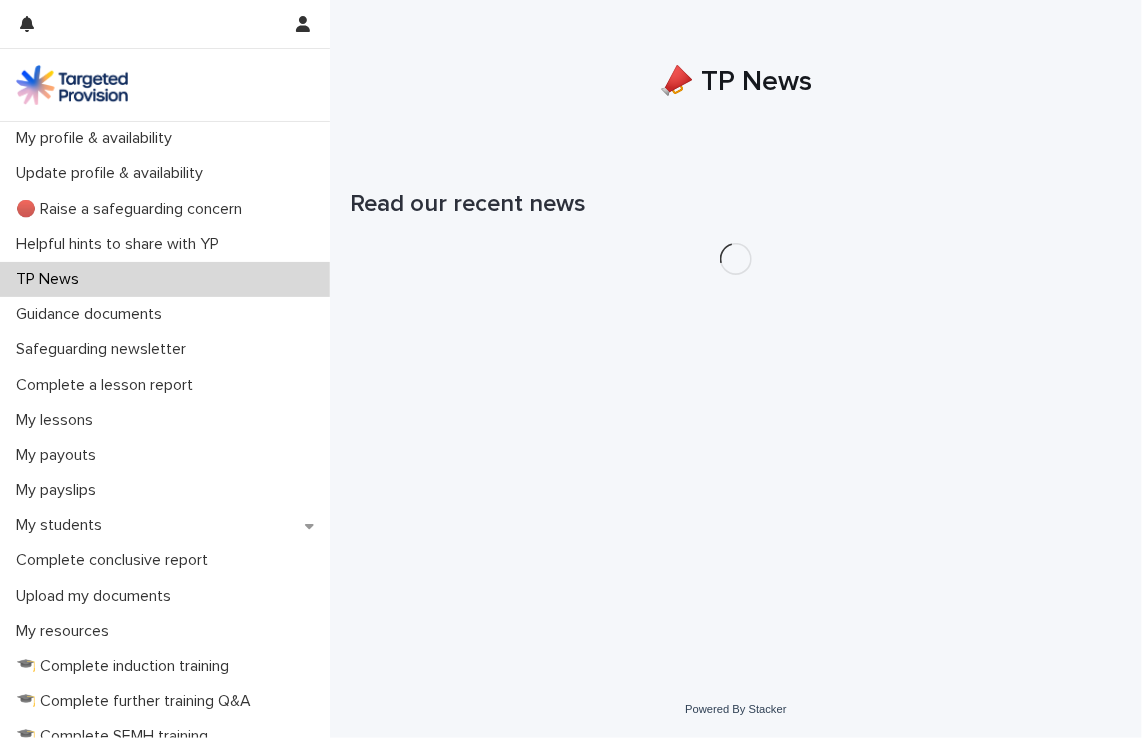 scroll, scrollTop: 0, scrollLeft: 0, axis: both 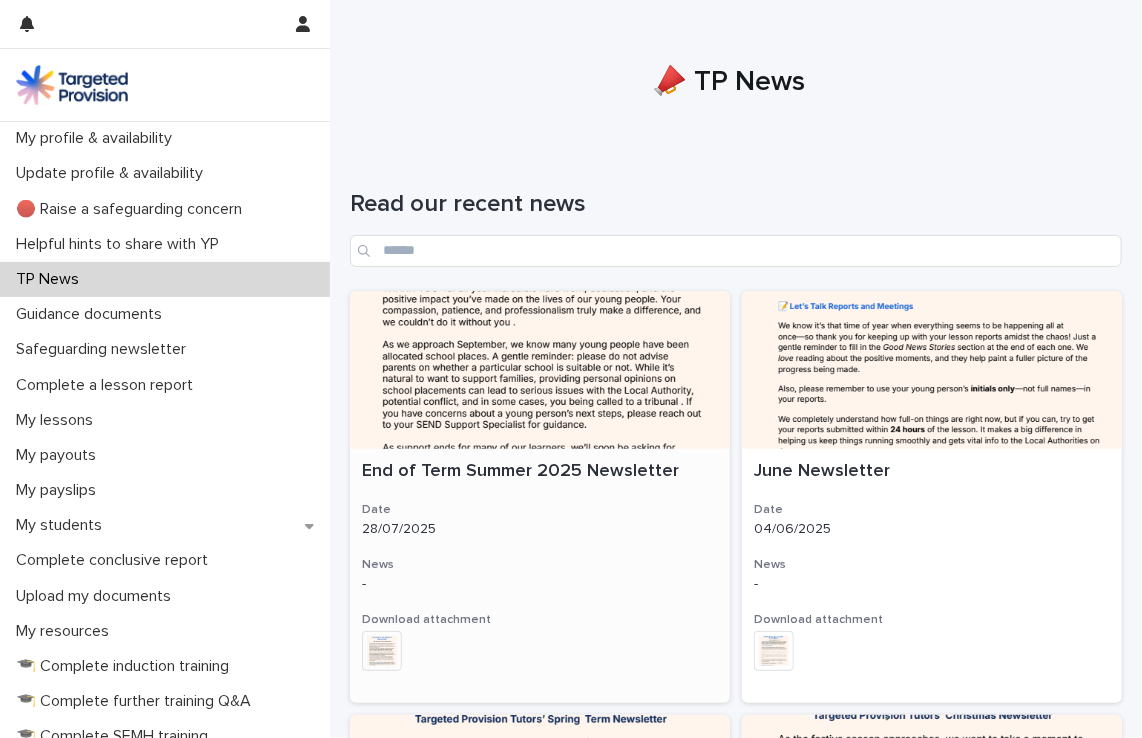 click on "28/07/2025" at bounding box center (540, 529) 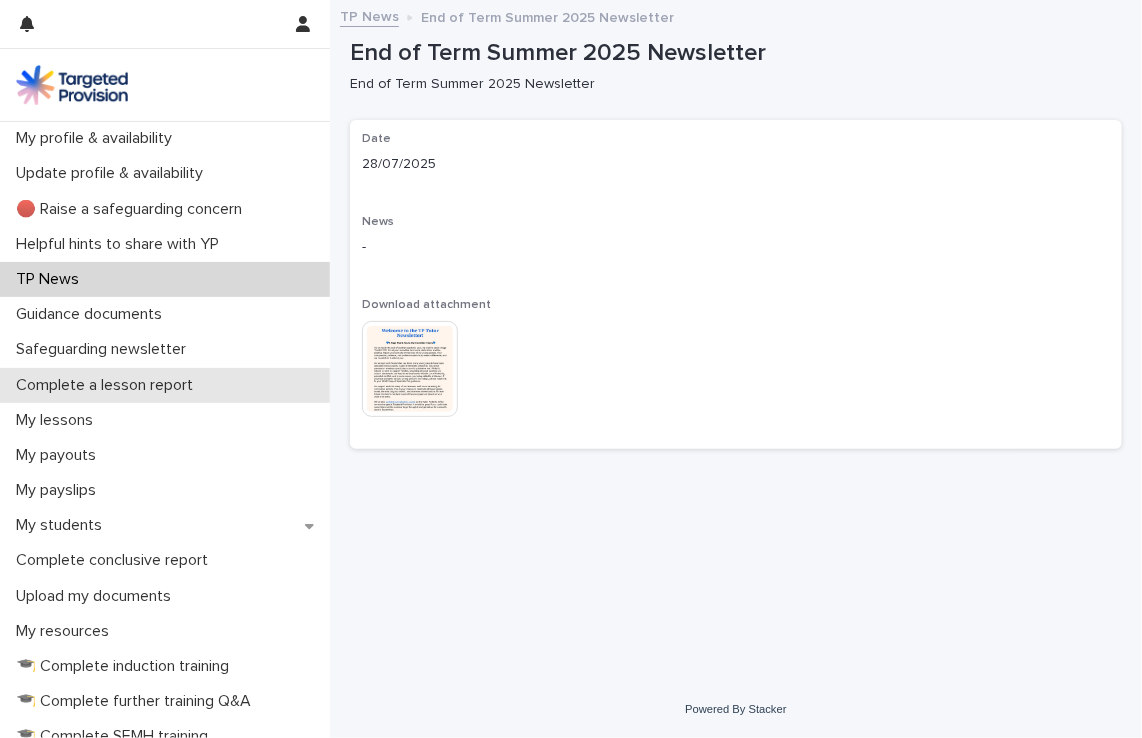 click on "Complete a lesson report" at bounding box center [108, 385] 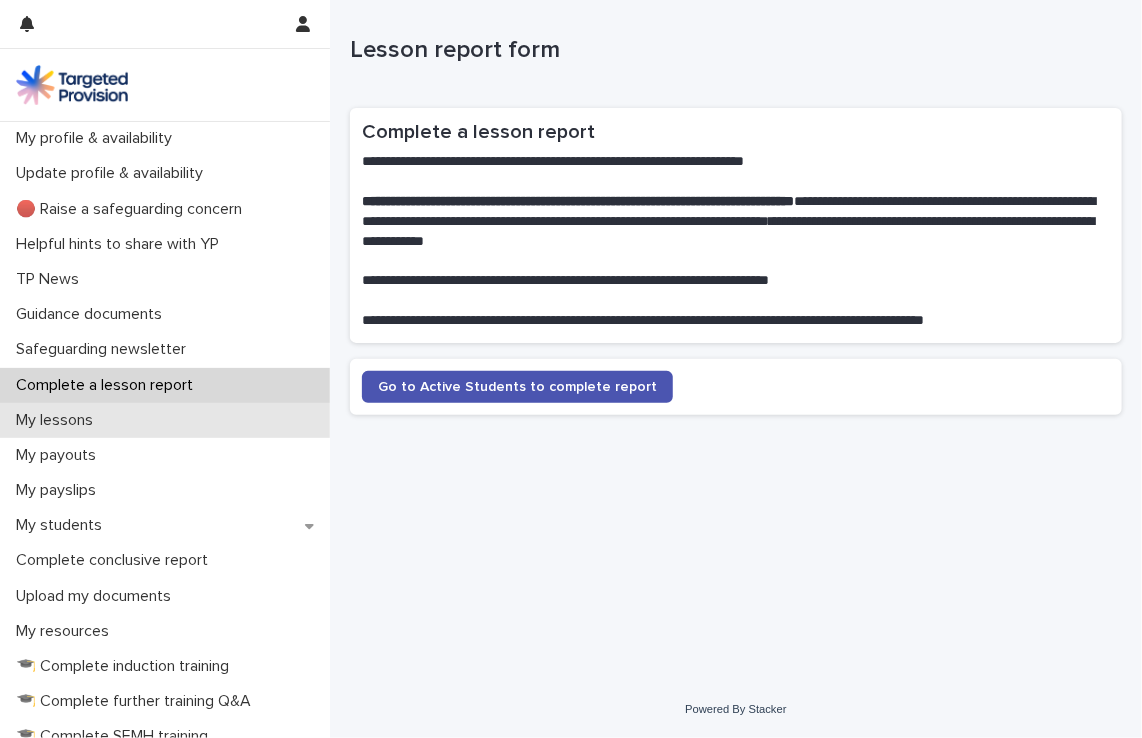 click on "My lessons" at bounding box center (58, 420) 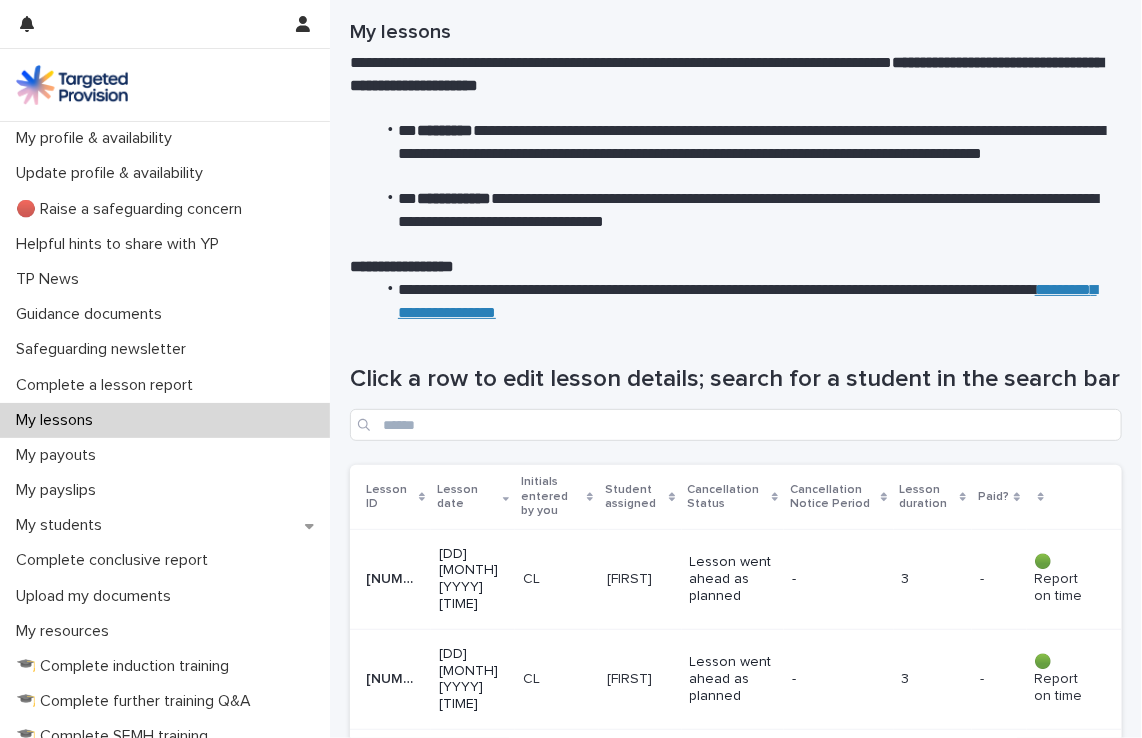 scroll, scrollTop: 80, scrollLeft: 0, axis: vertical 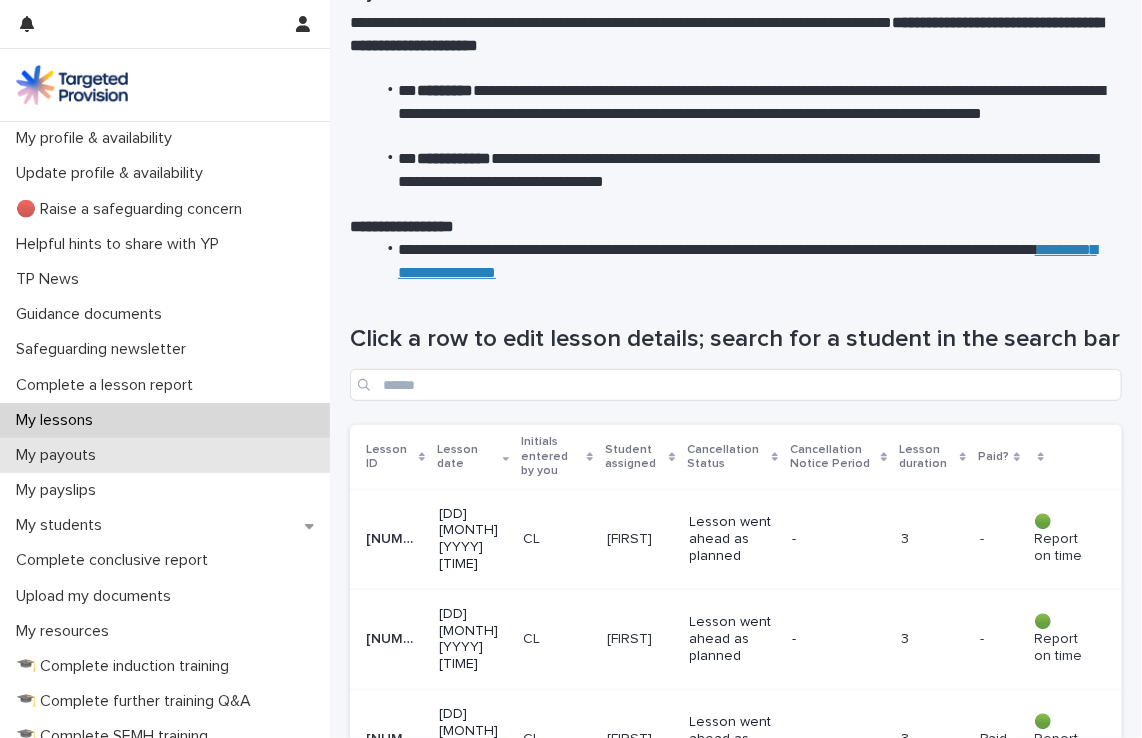 click on "My payouts" at bounding box center (60, 455) 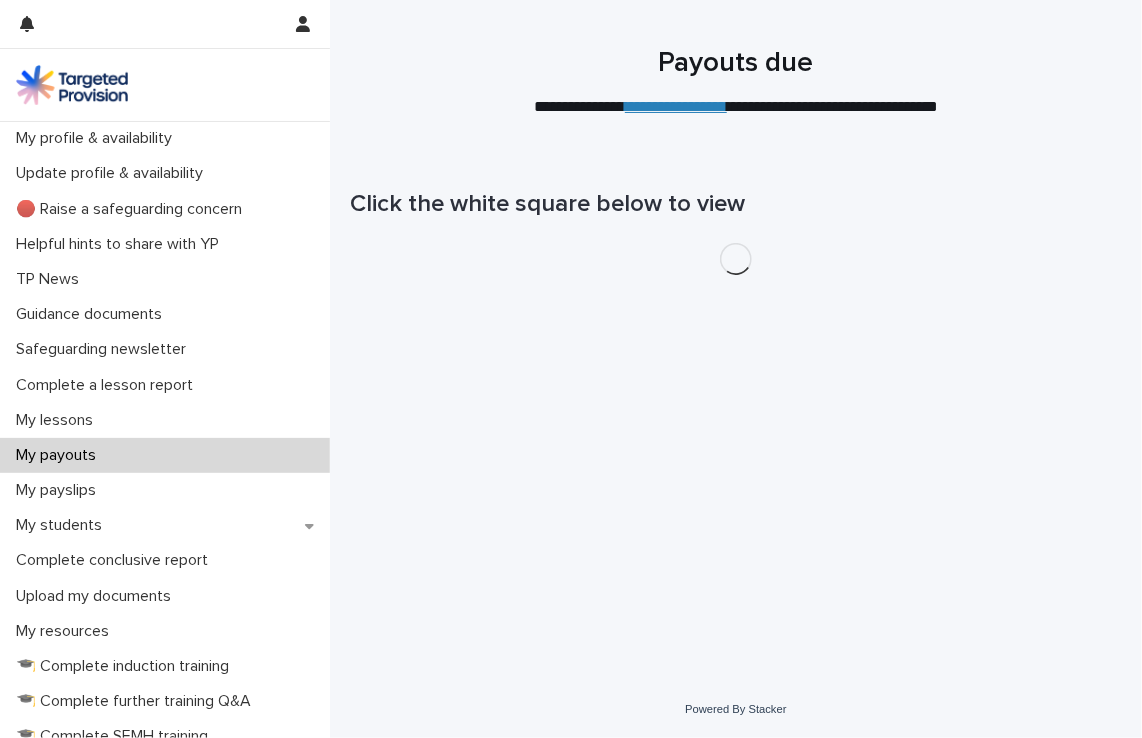 scroll, scrollTop: 0, scrollLeft: 0, axis: both 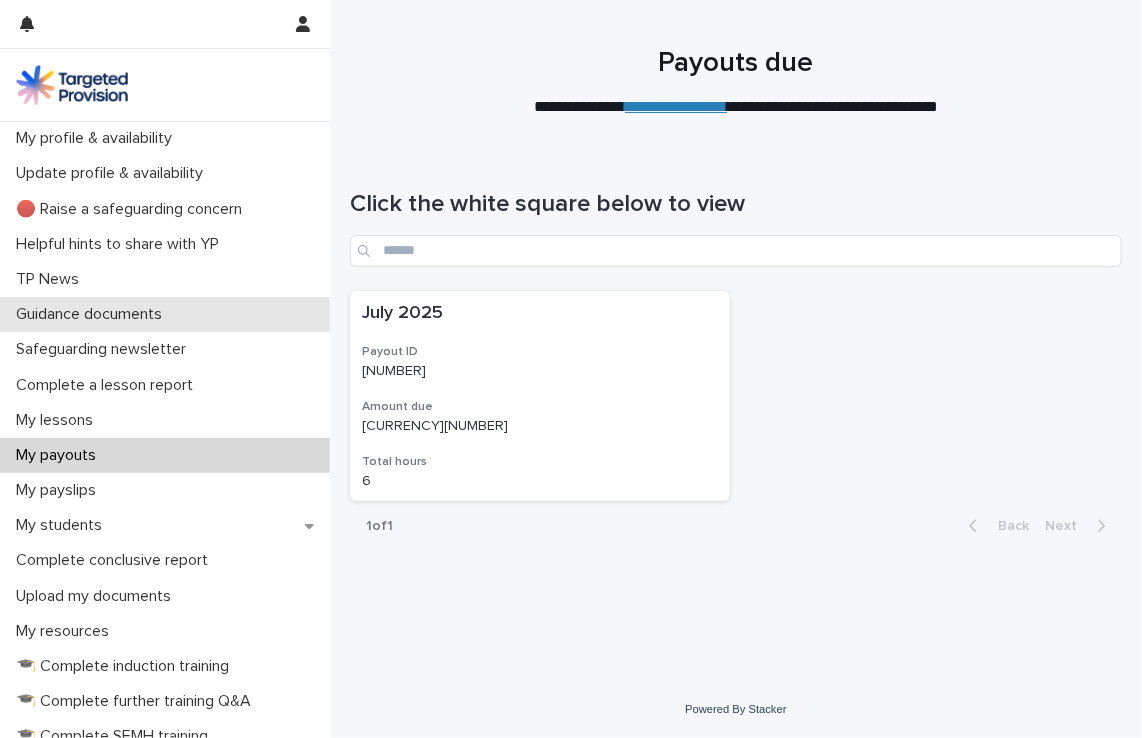 click on "Guidance documents" at bounding box center (93, 314) 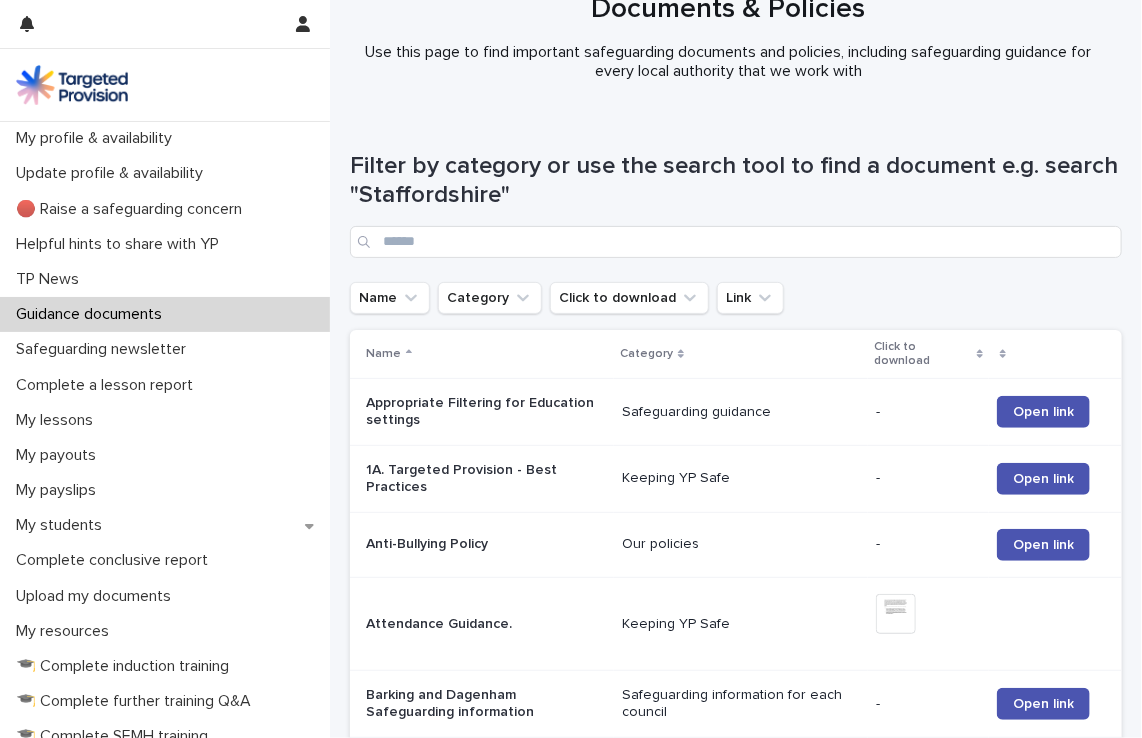 scroll, scrollTop: 40, scrollLeft: 0, axis: vertical 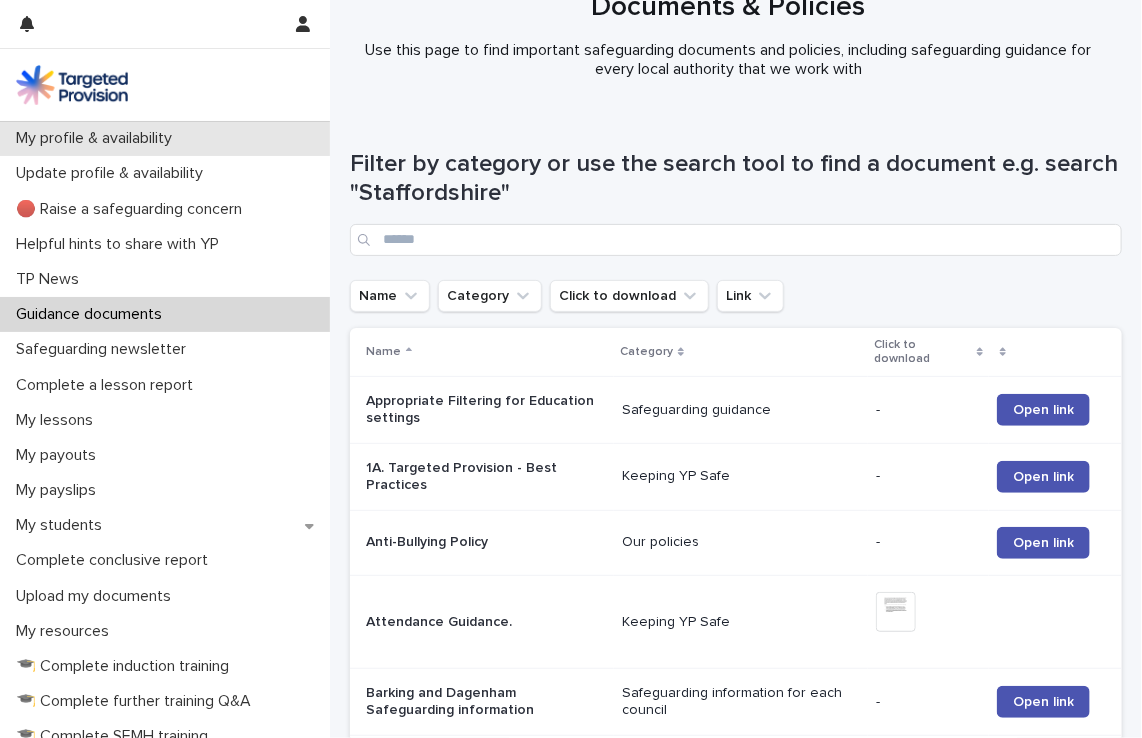 click on "My profile & availability" at bounding box center (98, 138) 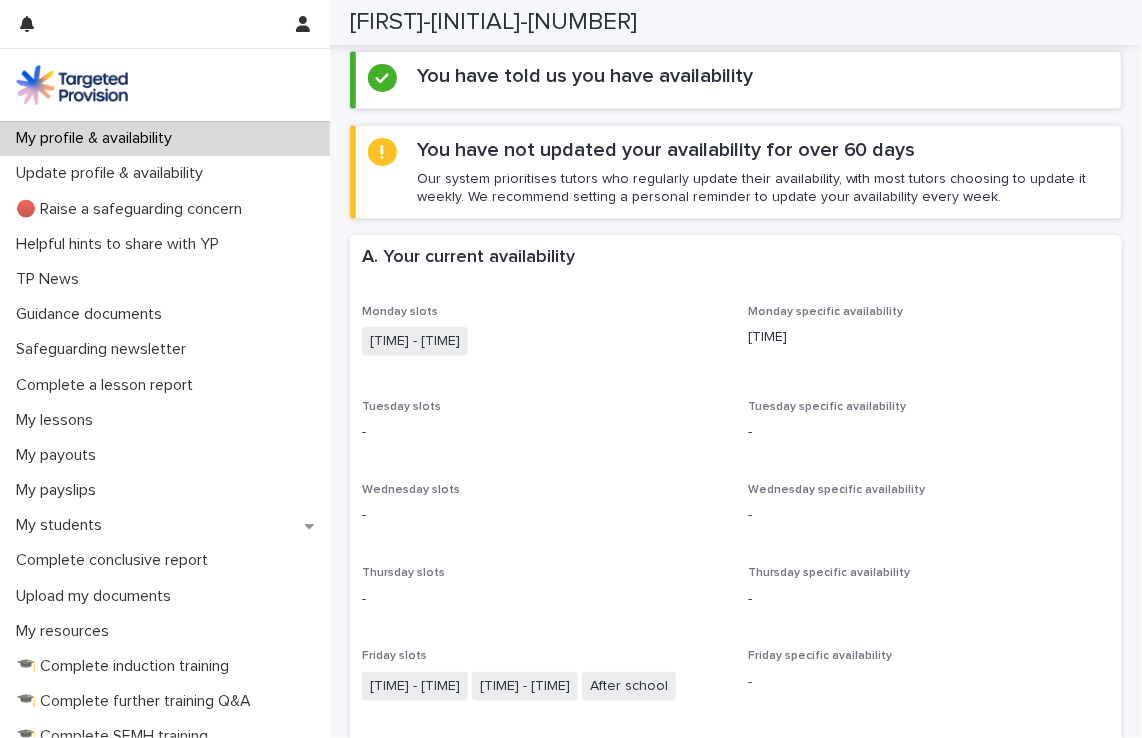 scroll, scrollTop: 440, scrollLeft: 0, axis: vertical 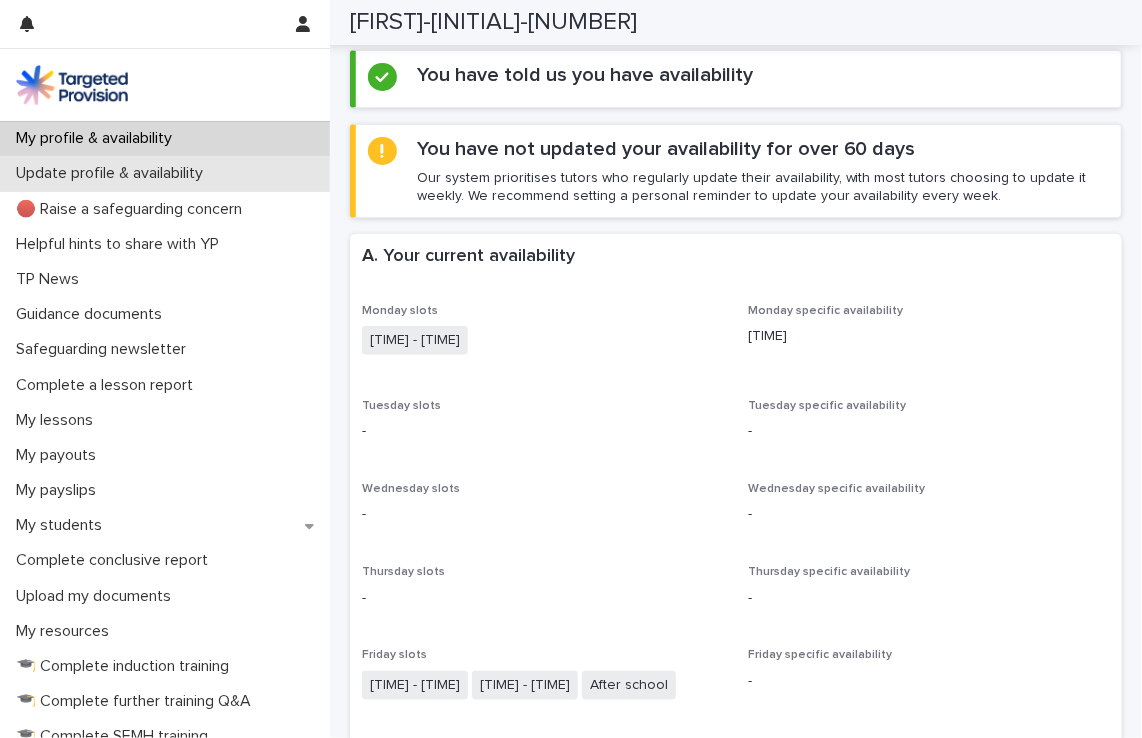 click on "Update profile & availability" at bounding box center (113, 173) 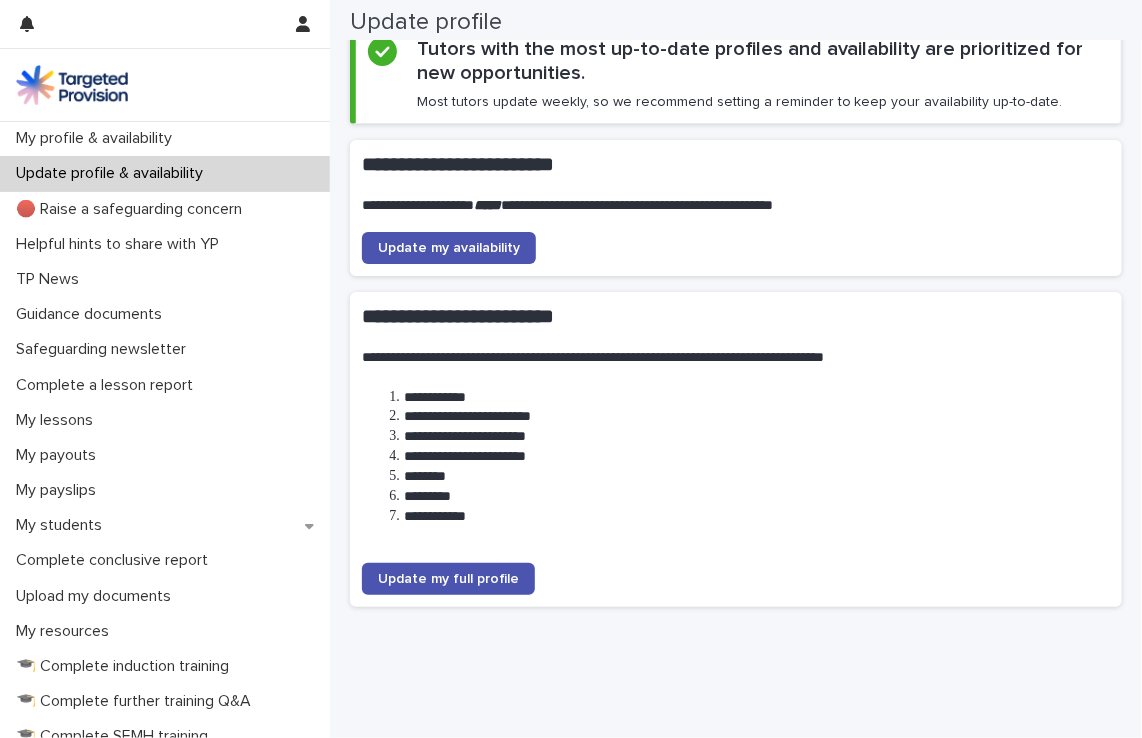 scroll, scrollTop: 0, scrollLeft: 0, axis: both 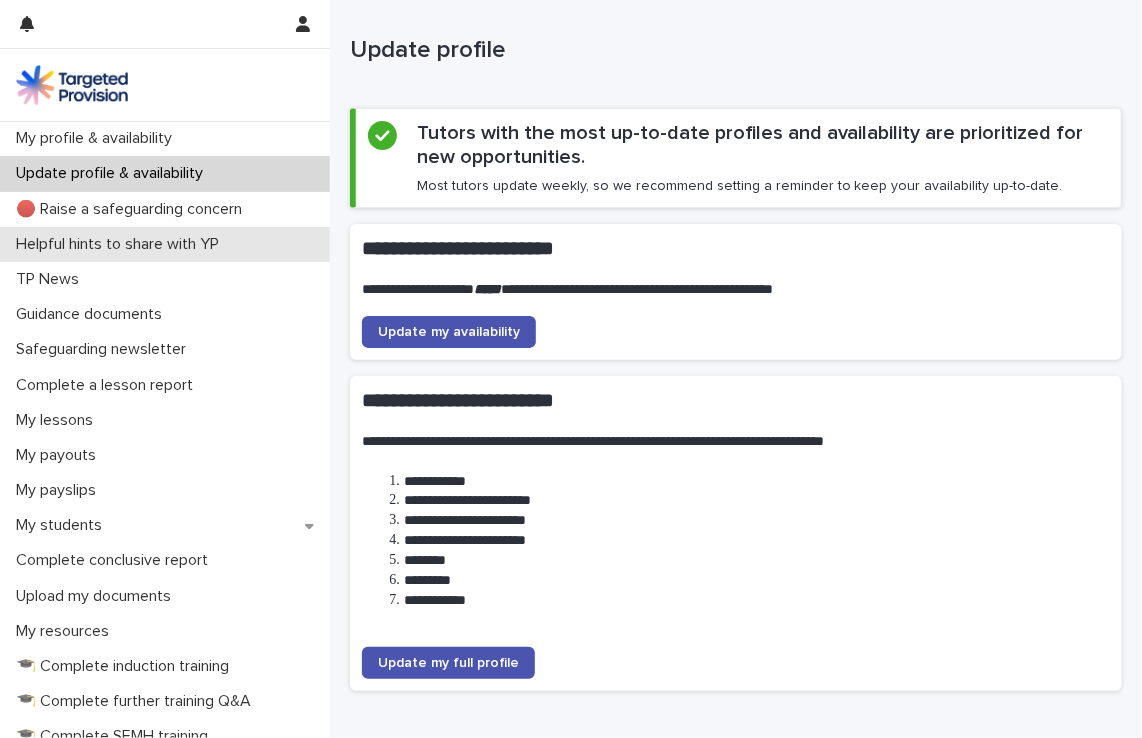 click on "Helpful hints to share with YP" at bounding box center [121, 244] 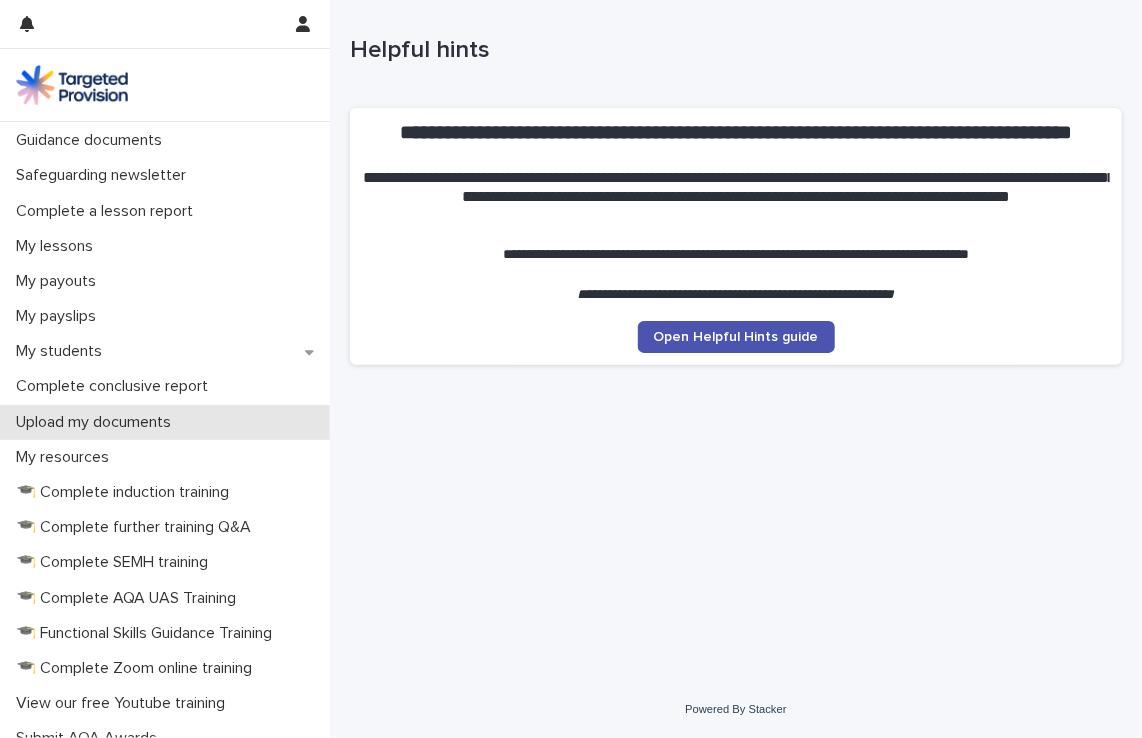 scroll, scrollTop: 0, scrollLeft: 0, axis: both 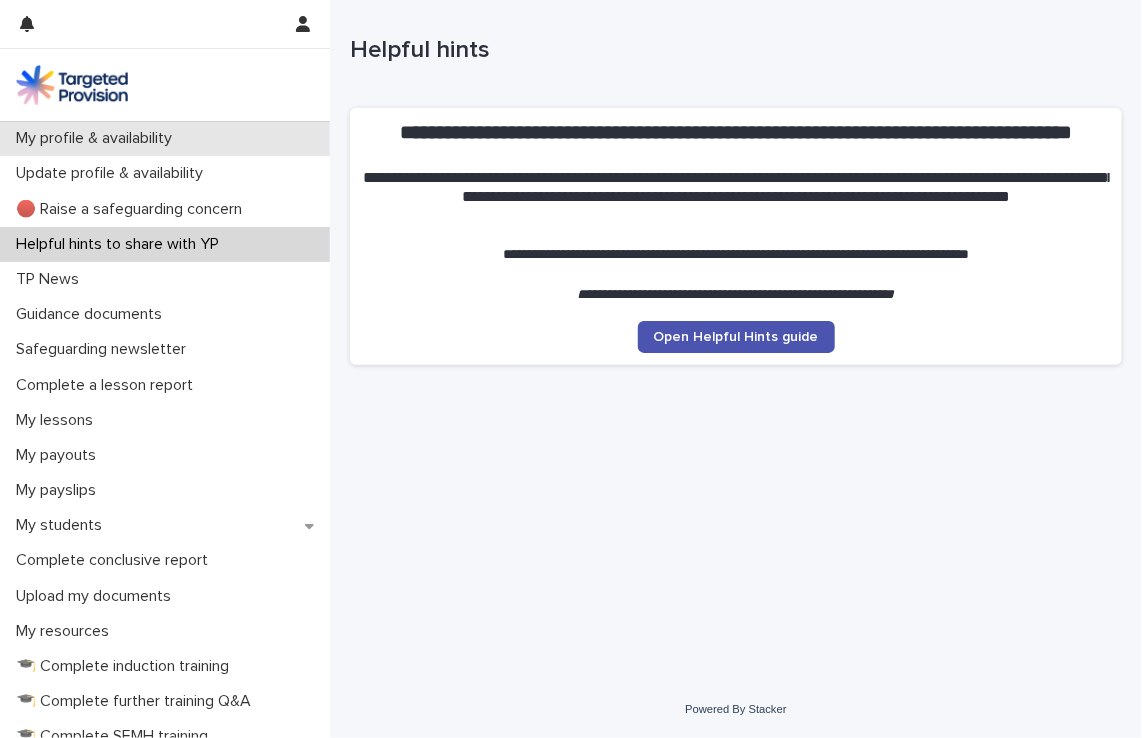 click on "My profile & availability" at bounding box center [98, 138] 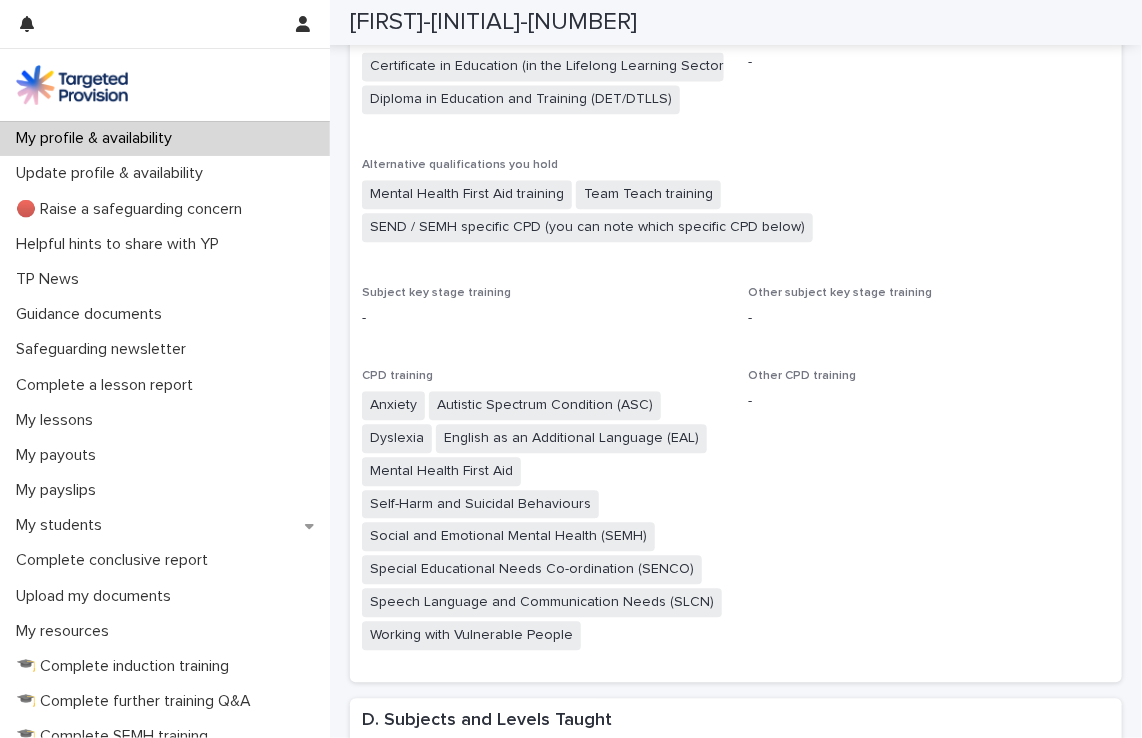 scroll, scrollTop: 1689, scrollLeft: 0, axis: vertical 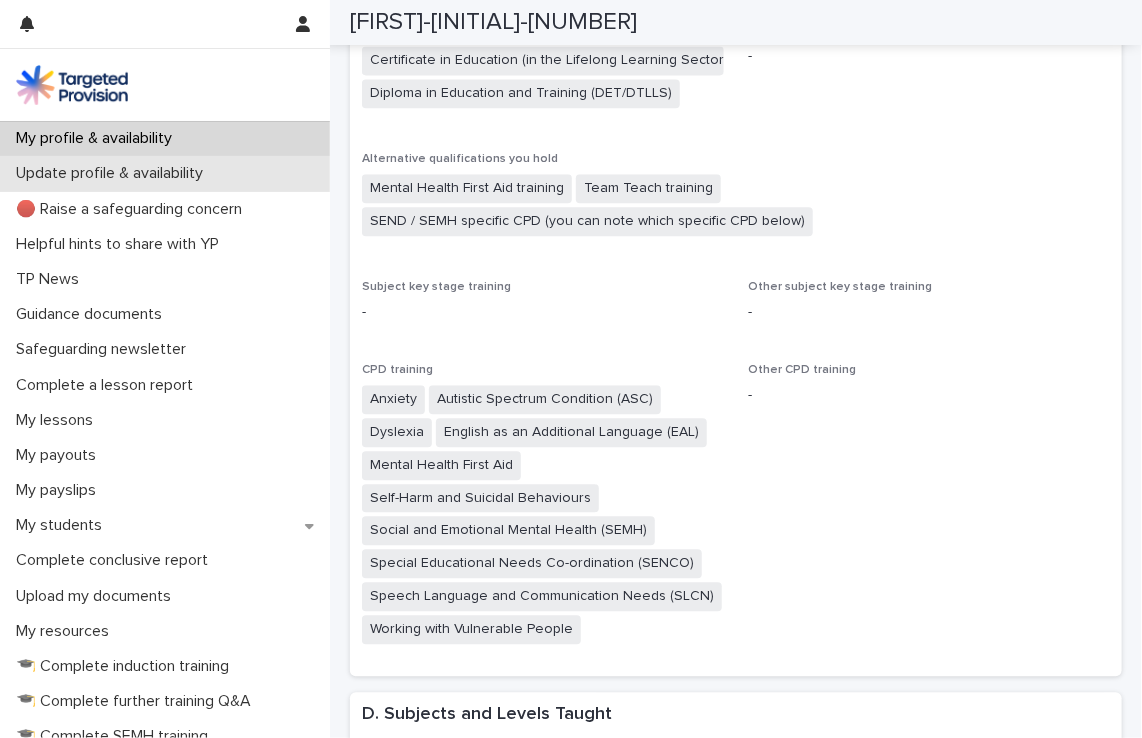 click on "Update profile & availability" at bounding box center (113, 173) 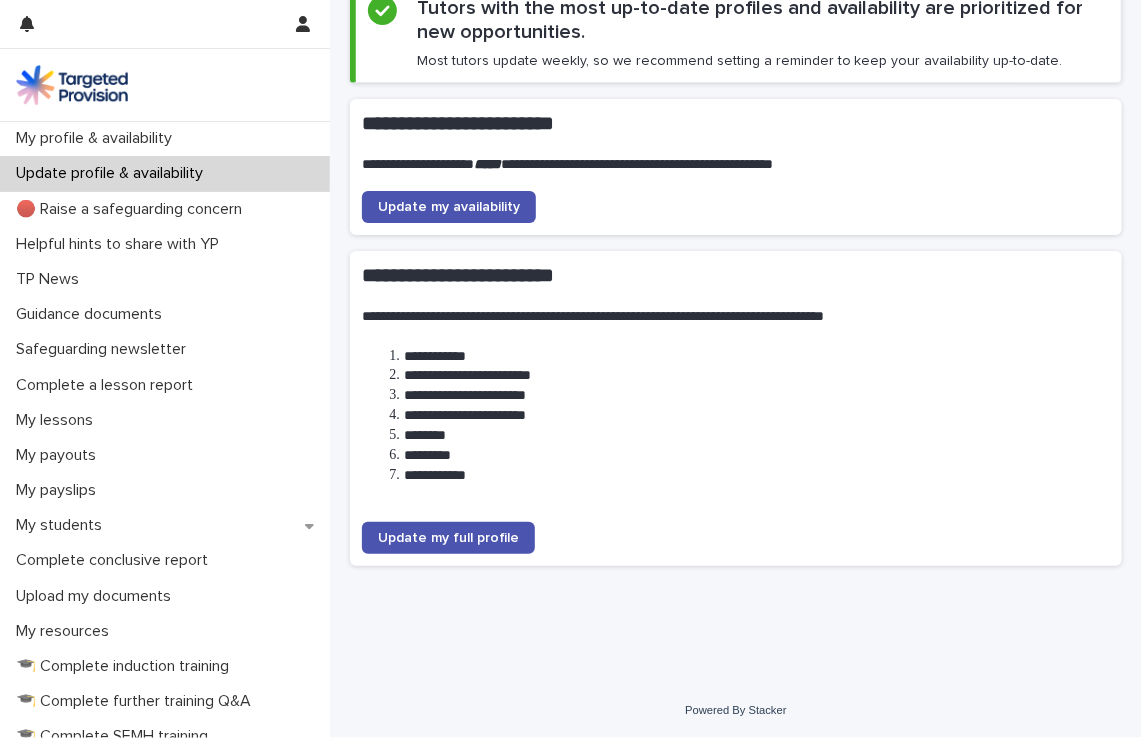 scroll, scrollTop: 0, scrollLeft: 0, axis: both 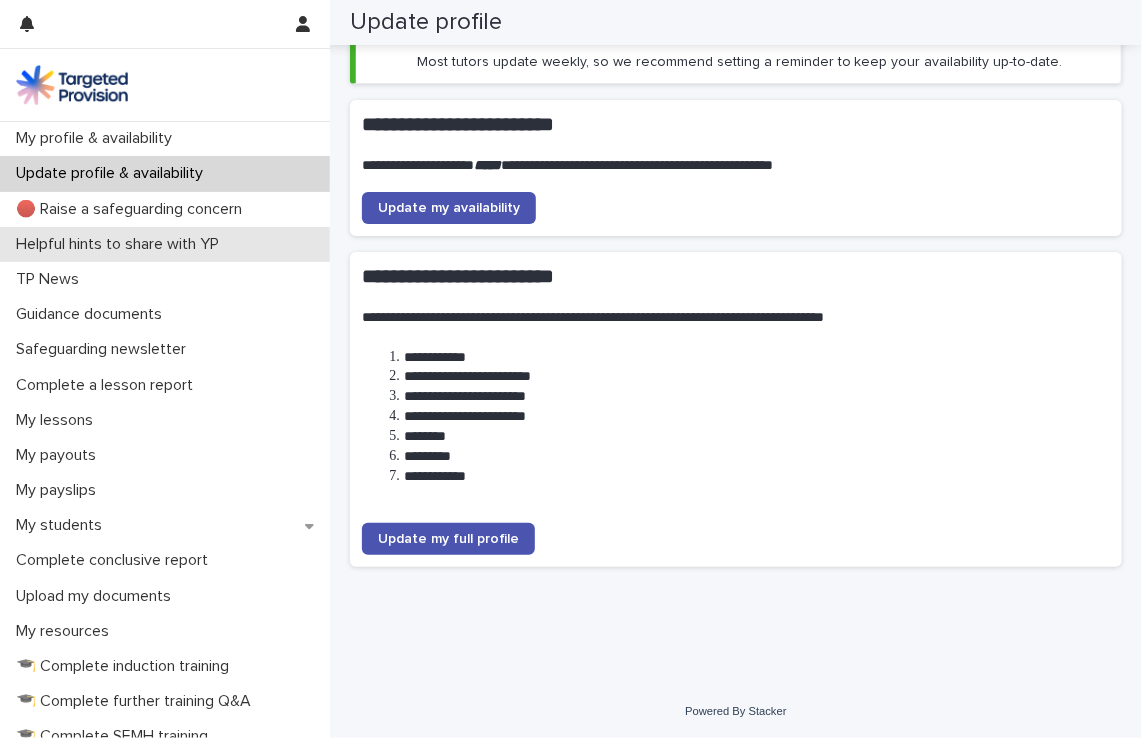 click on "Helpful hints to share with YP" at bounding box center (121, 244) 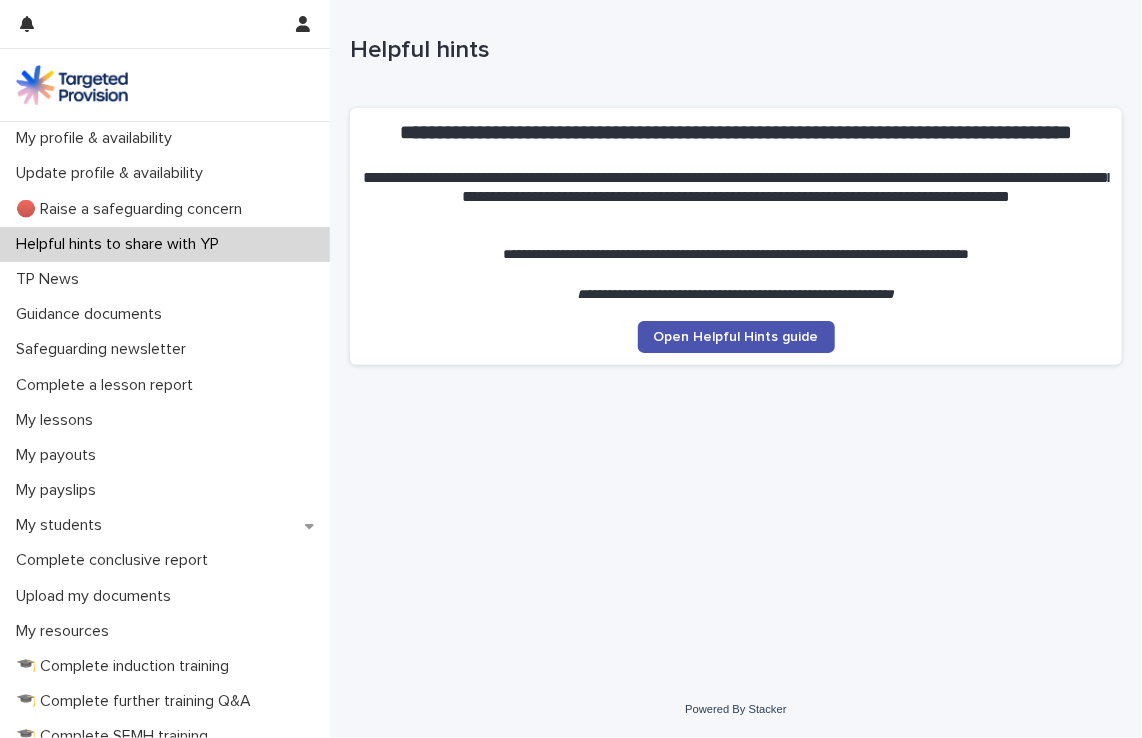 scroll, scrollTop: 0, scrollLeft: 0, axis: both 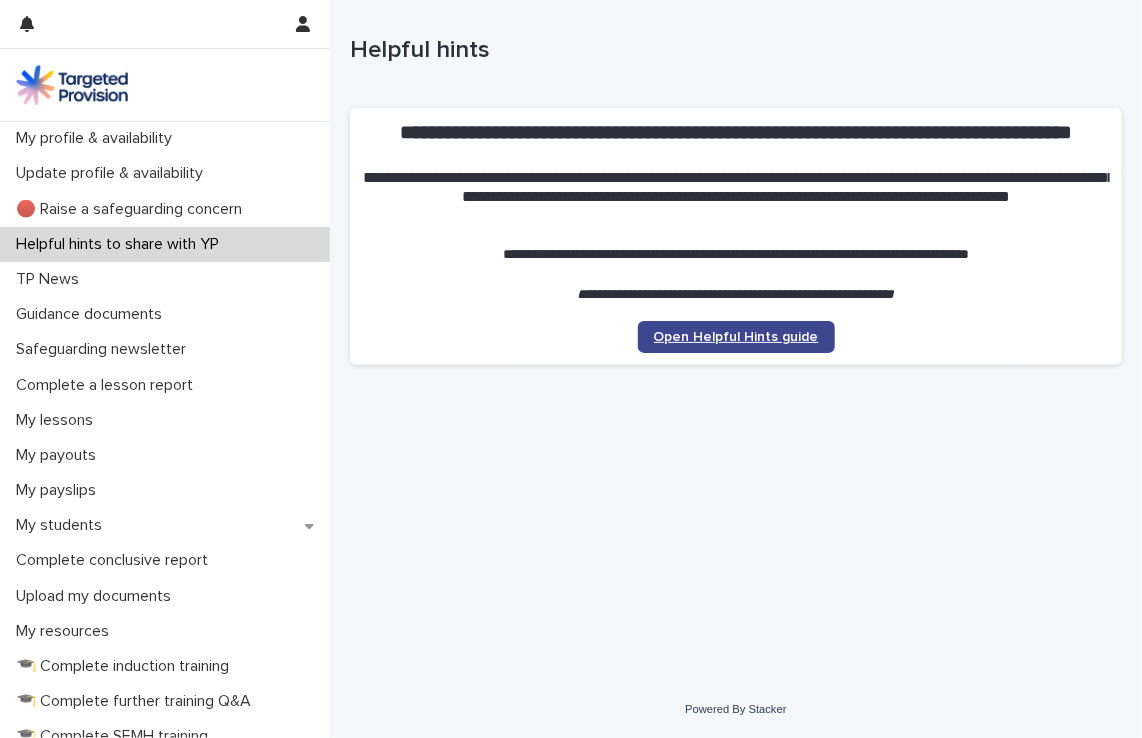 click on "Open Helpful Hints guide" at bounding box center (736, 337) 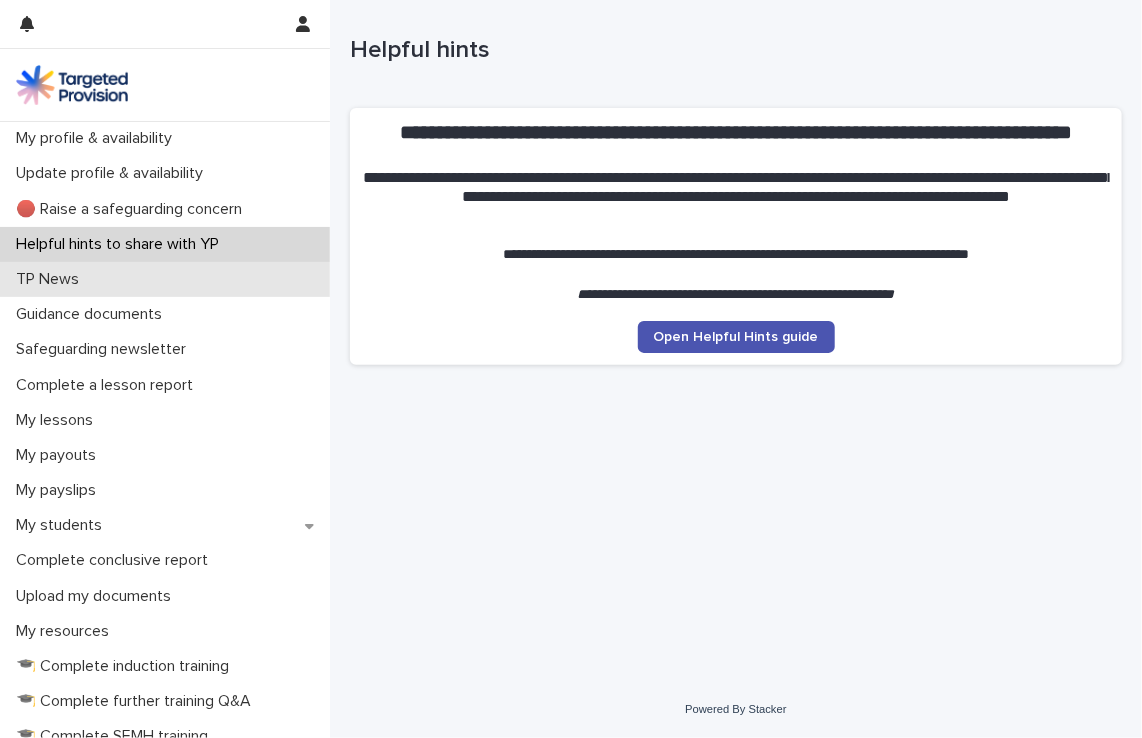 click on "TP News" at bounding box center [51, 279] 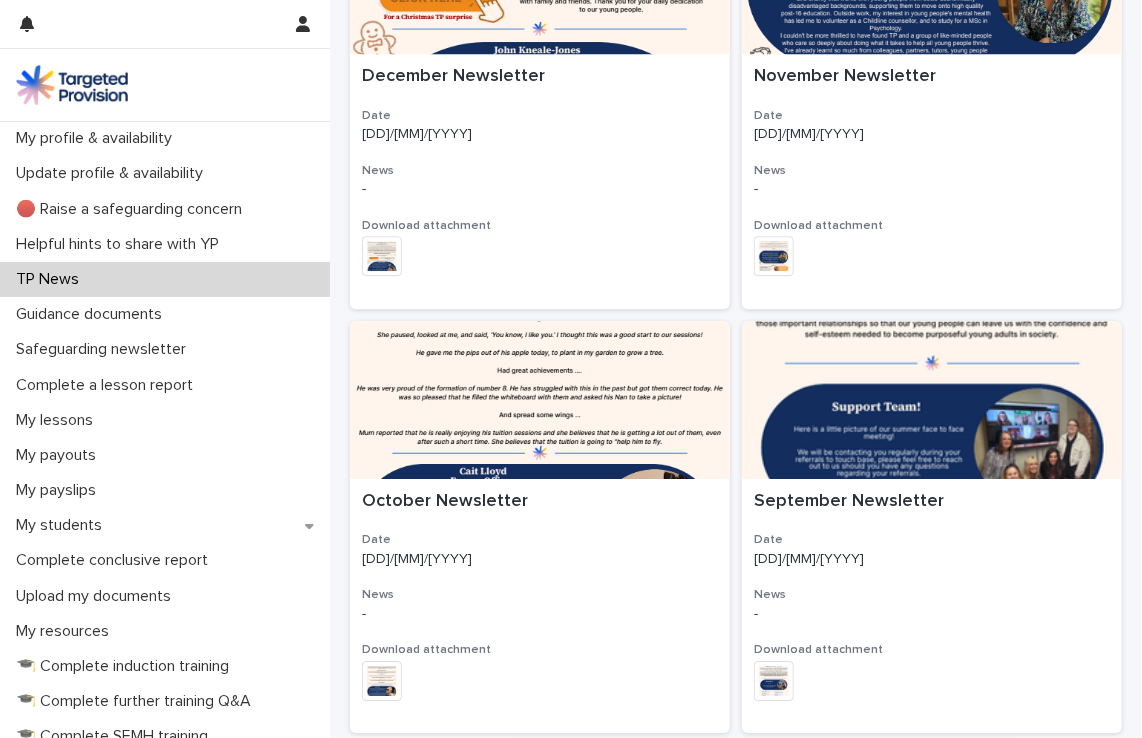 scroll, scrollTop: 0, scrollLeft: 0, axis: both 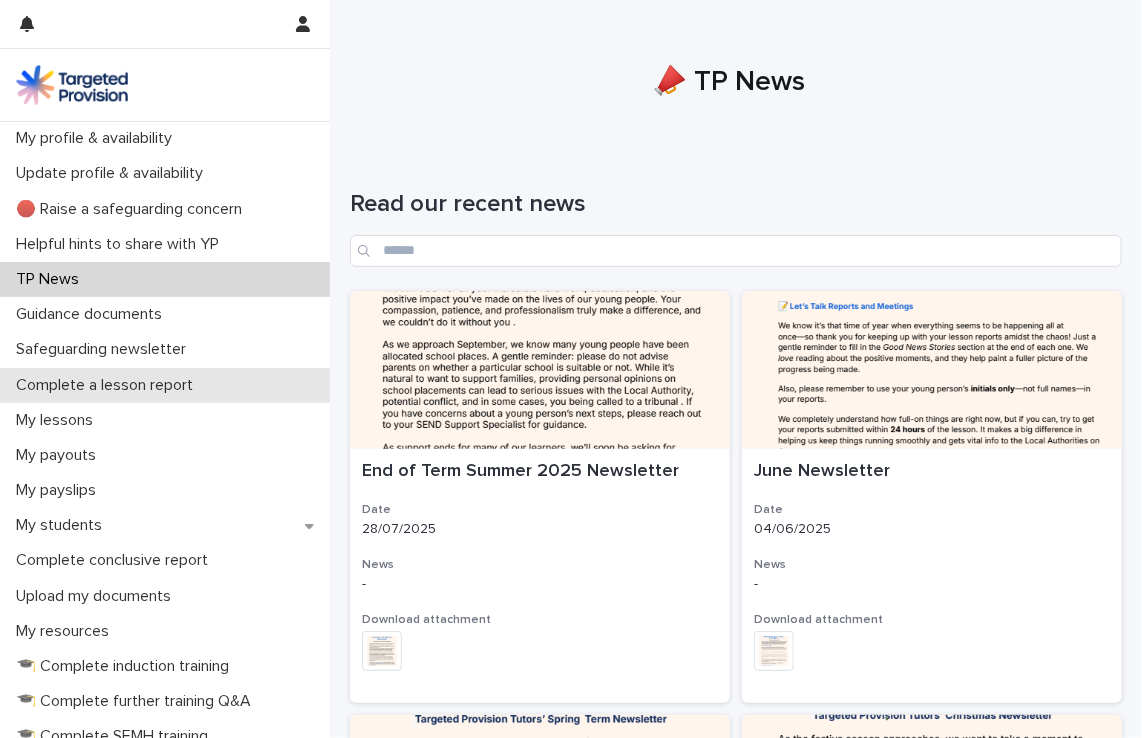 click on "Complete a lesson report" at bounding box center [108, 385] 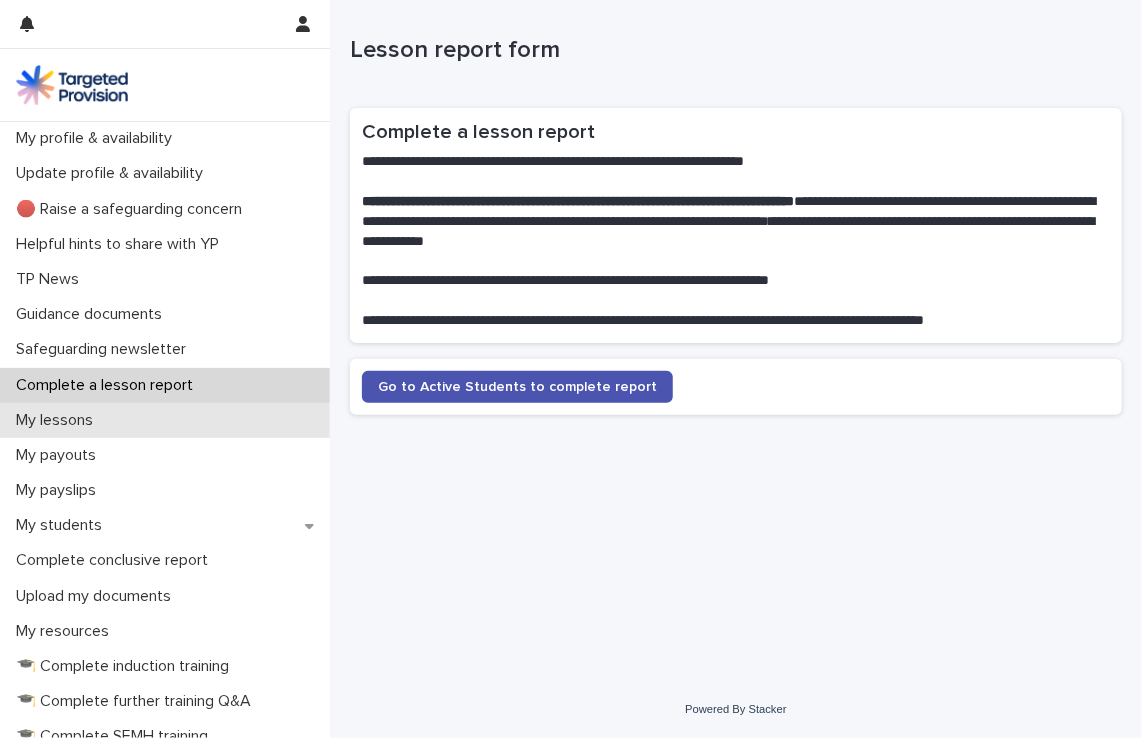 click on "My lessons" at bounding box center [58, 420] 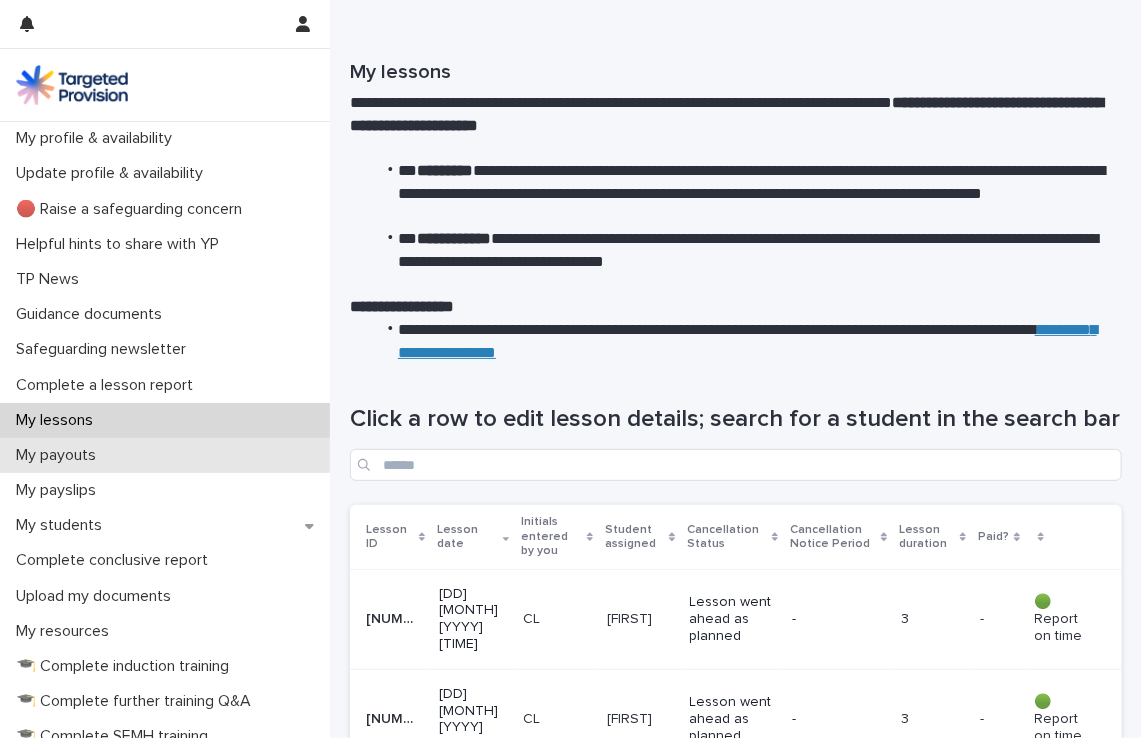 click on "My payouts" at bounding box center [60, 455] 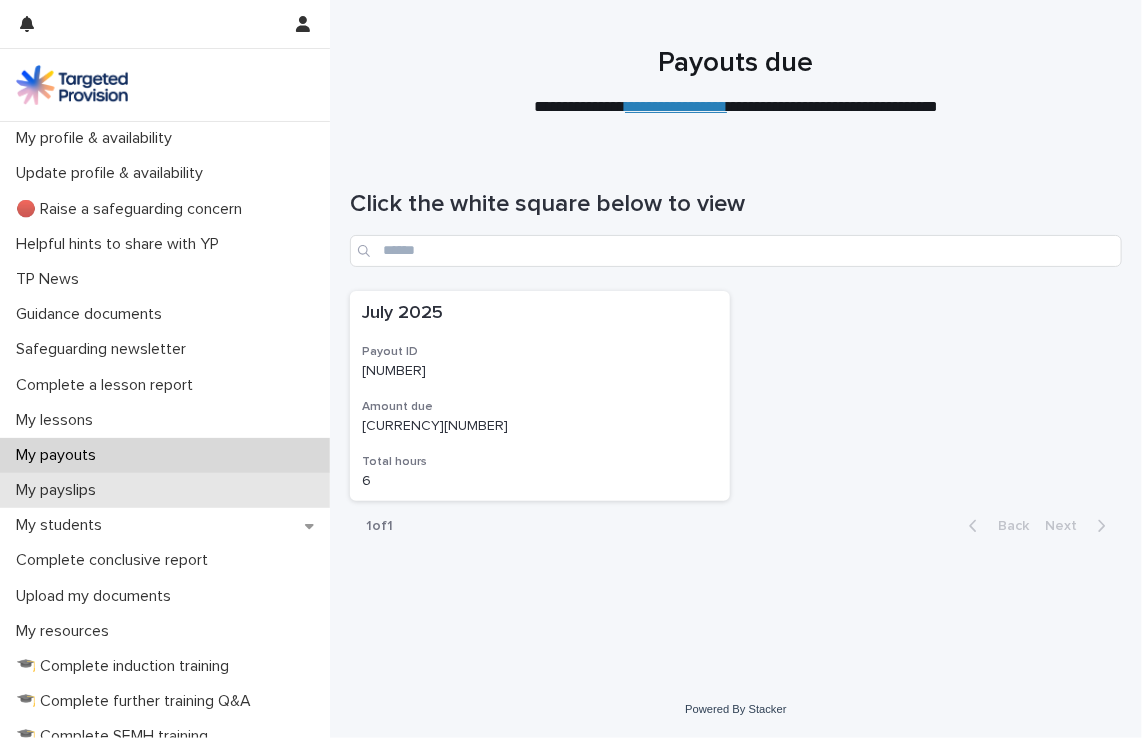 click on "My payslips" at bounding box center (60, 490) 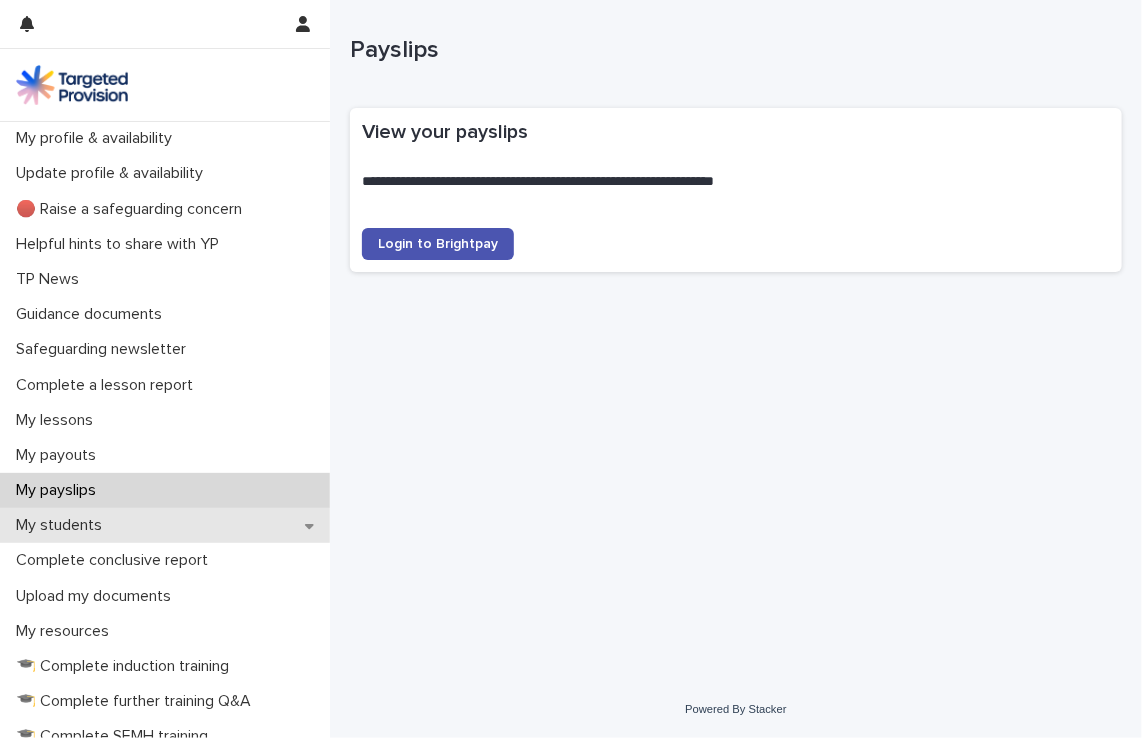 click on "My students" at bounding box center [63, 525] 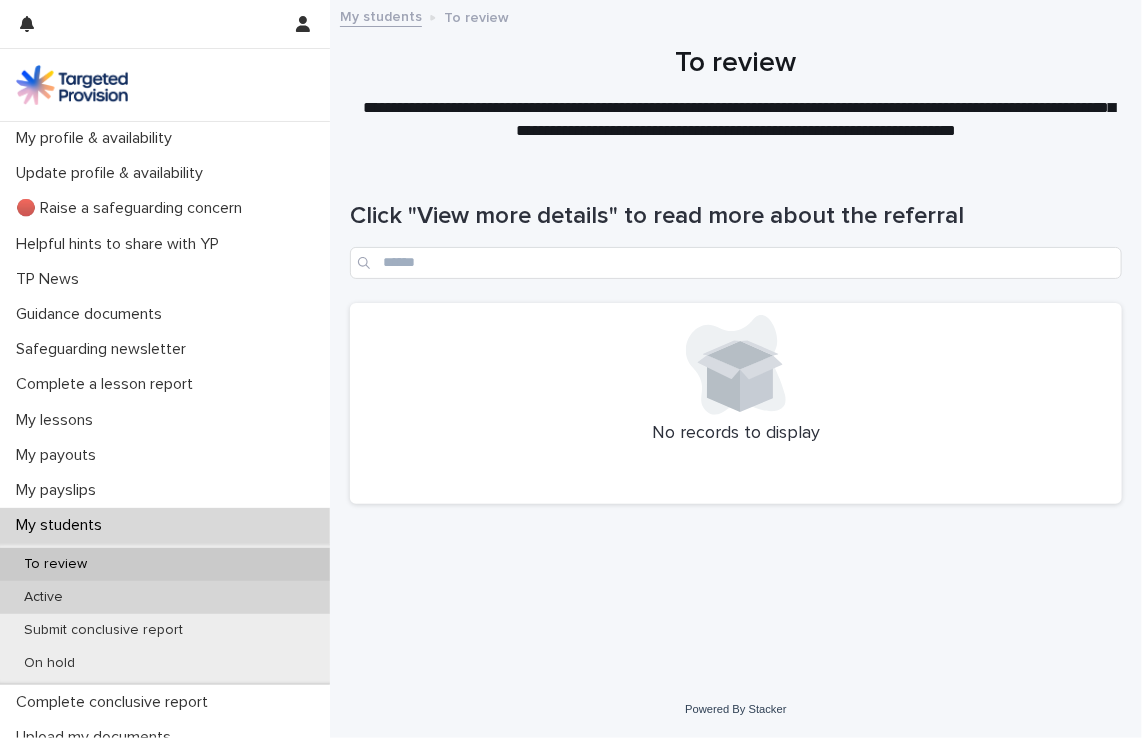 click on "Active" at bounding box center [43, 597] 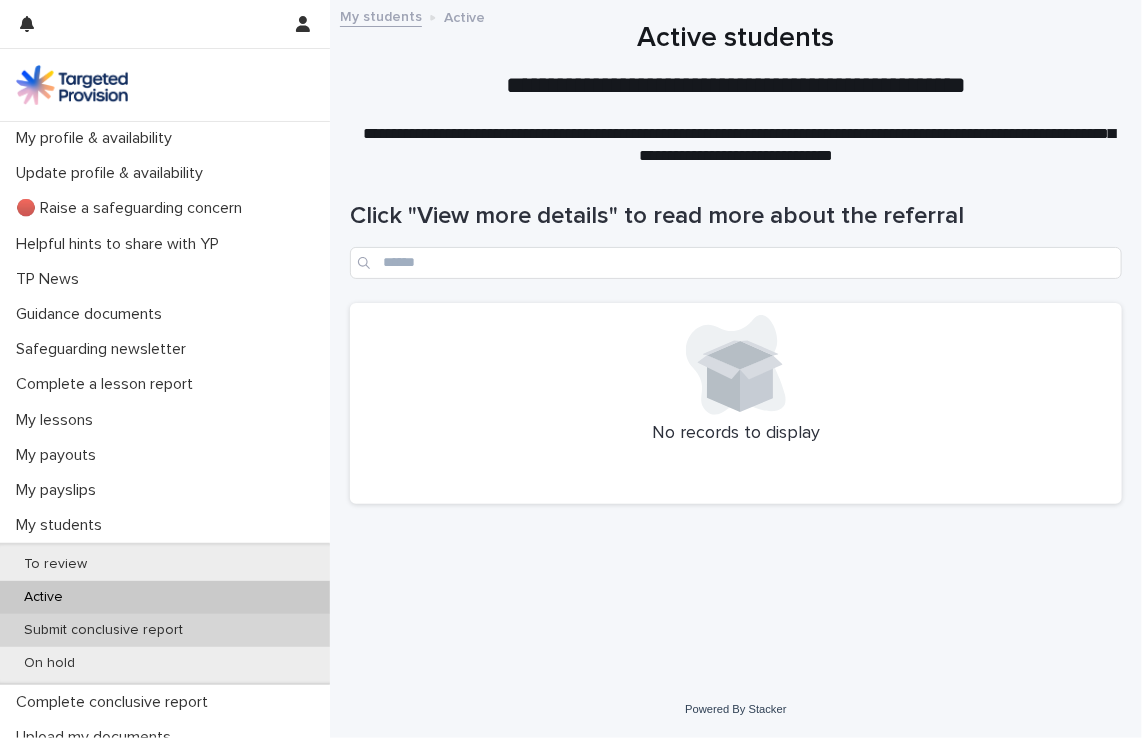 click on "Submit conclusive report" at bounding box center (103, 630) 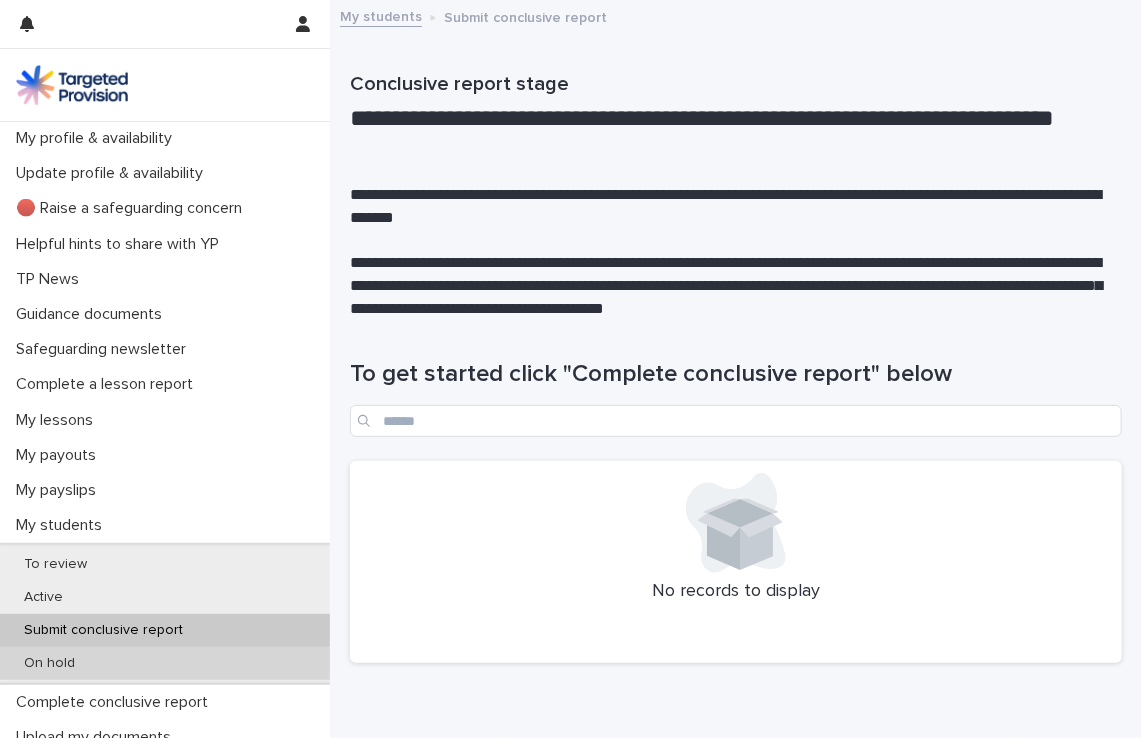 click on "On hold" at bounding box center (49, 663) 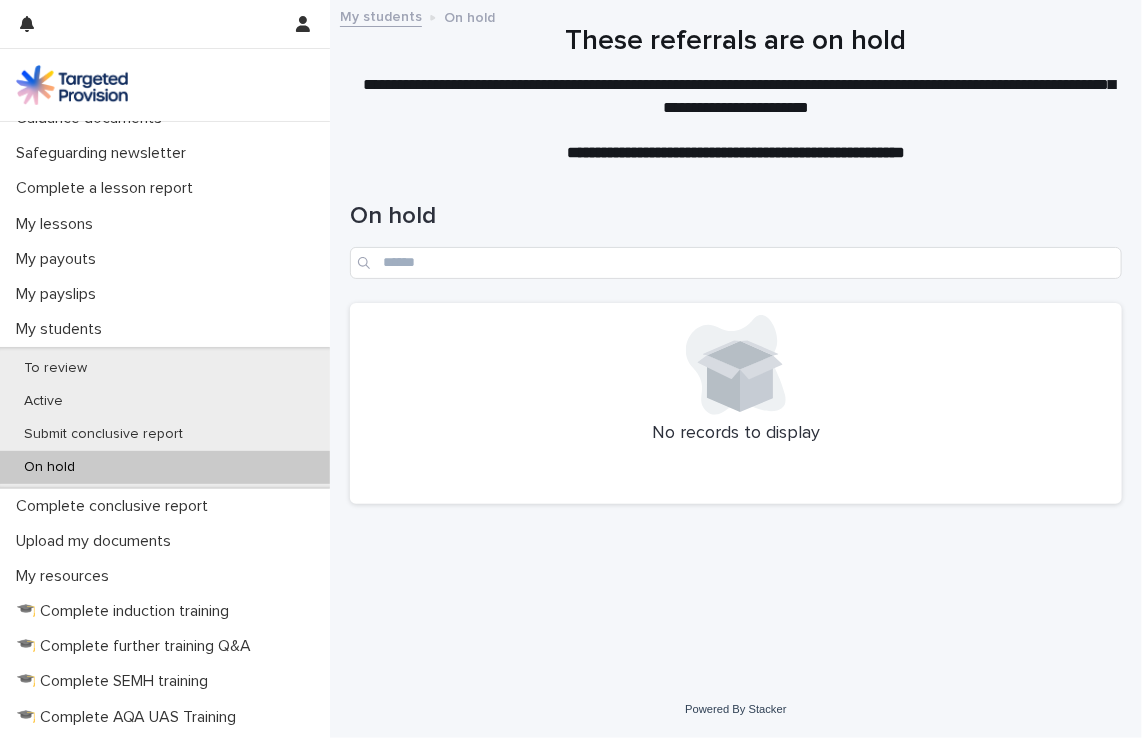scroll, scrollTop: 200, scrollLeft: 0, axis: vertical 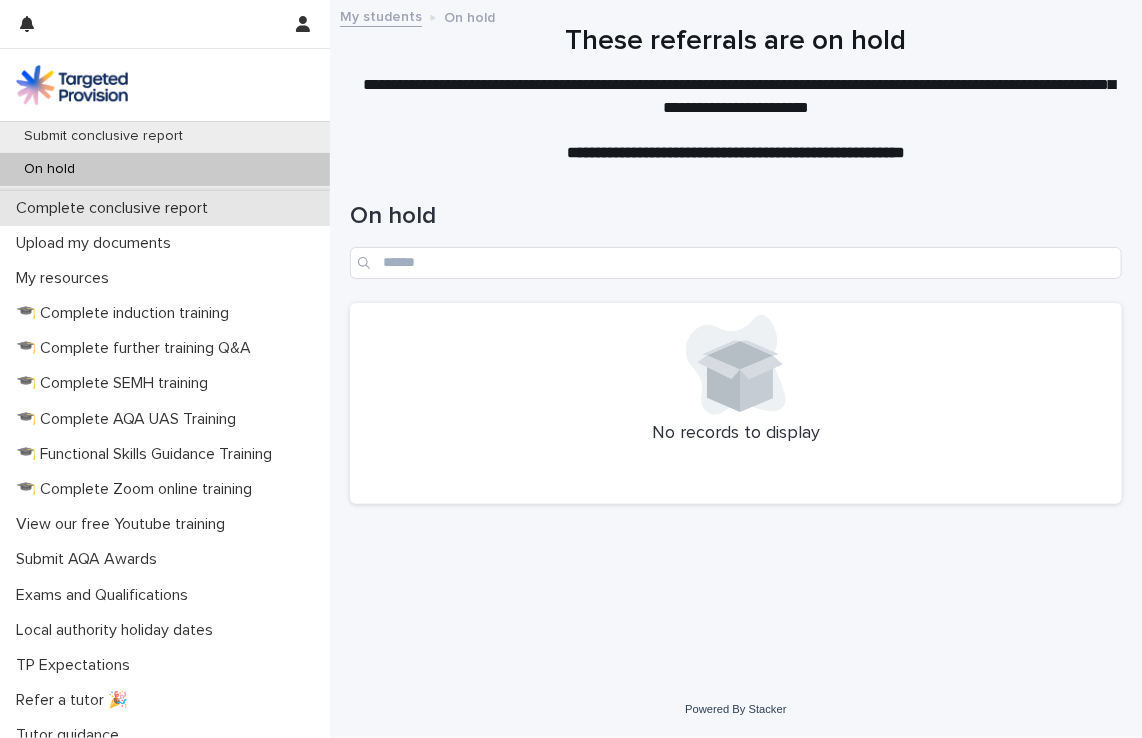 click on "Complete conclusive report" at bounding box center (165, 208) 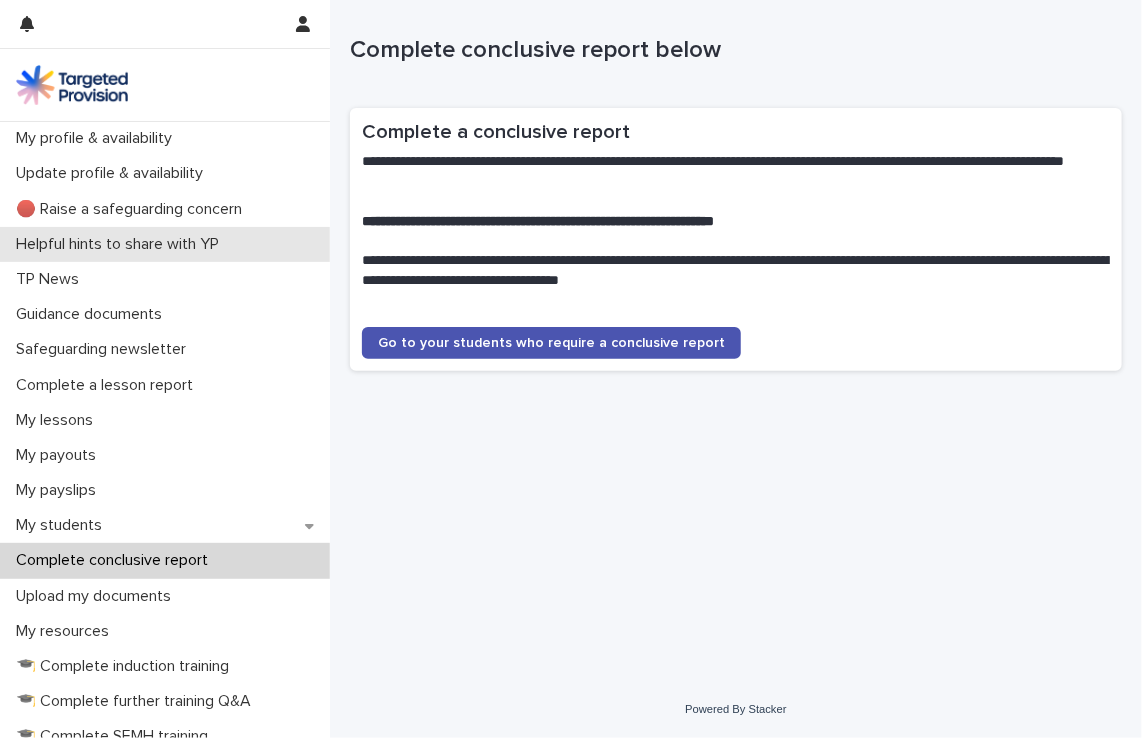 click on "Helpful hints to share with YP" at bounding box center (121, 244) 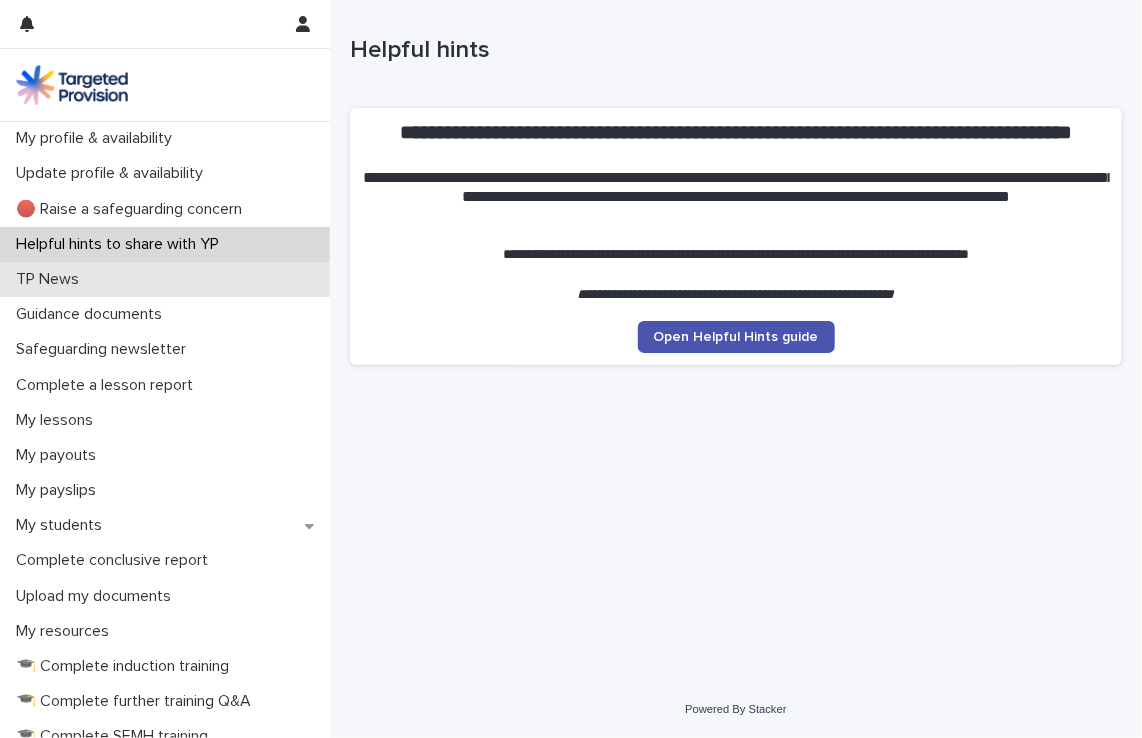 click on "TP News" at bounding box center [51, 279] 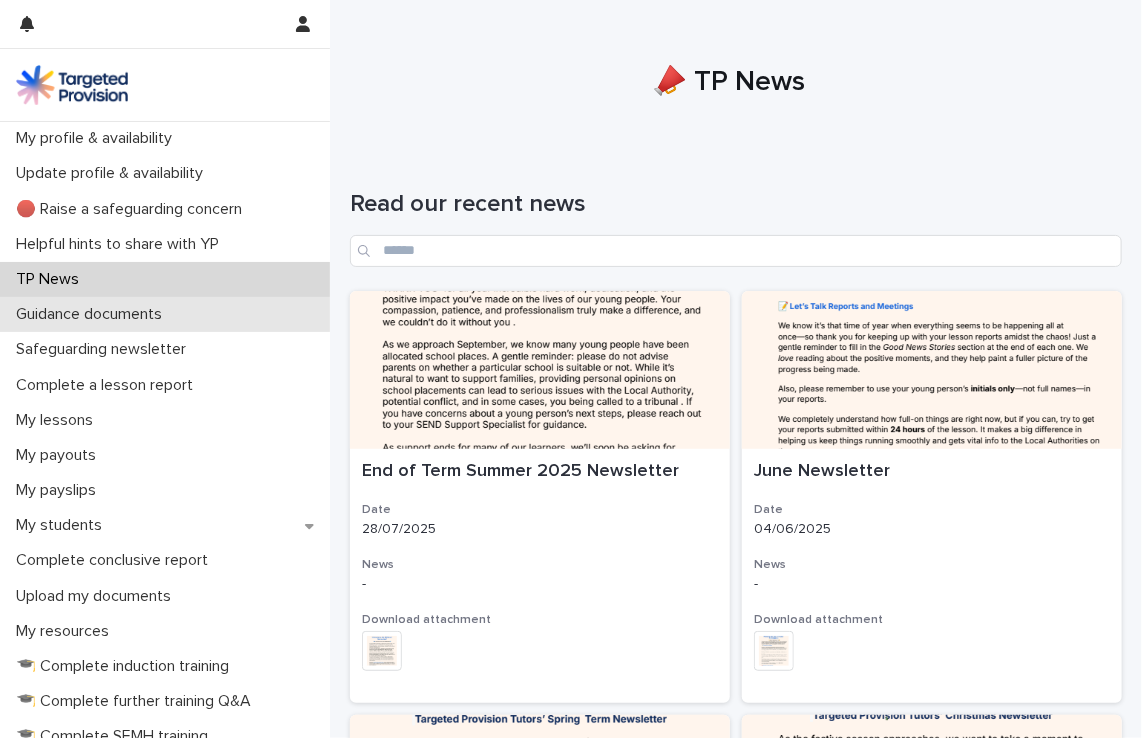 click on "Guidance documents" at bounding box center [93, 314] 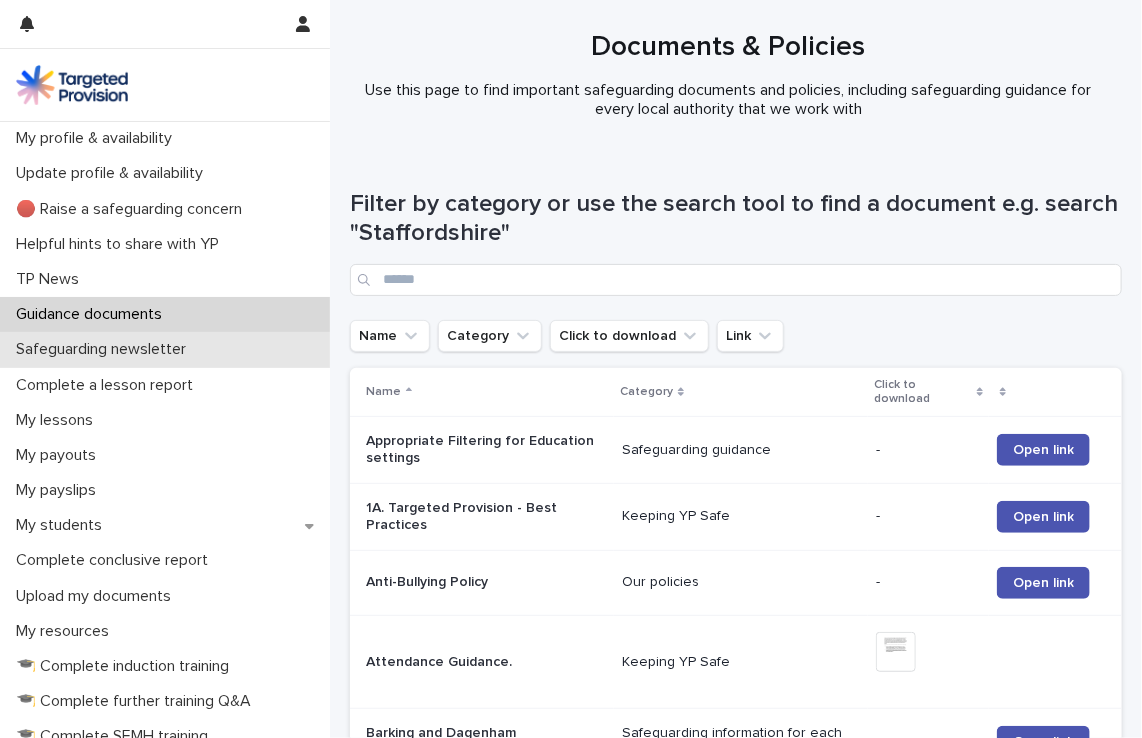click on "Safeguarding newsletter" at bounding box center [105, 349] 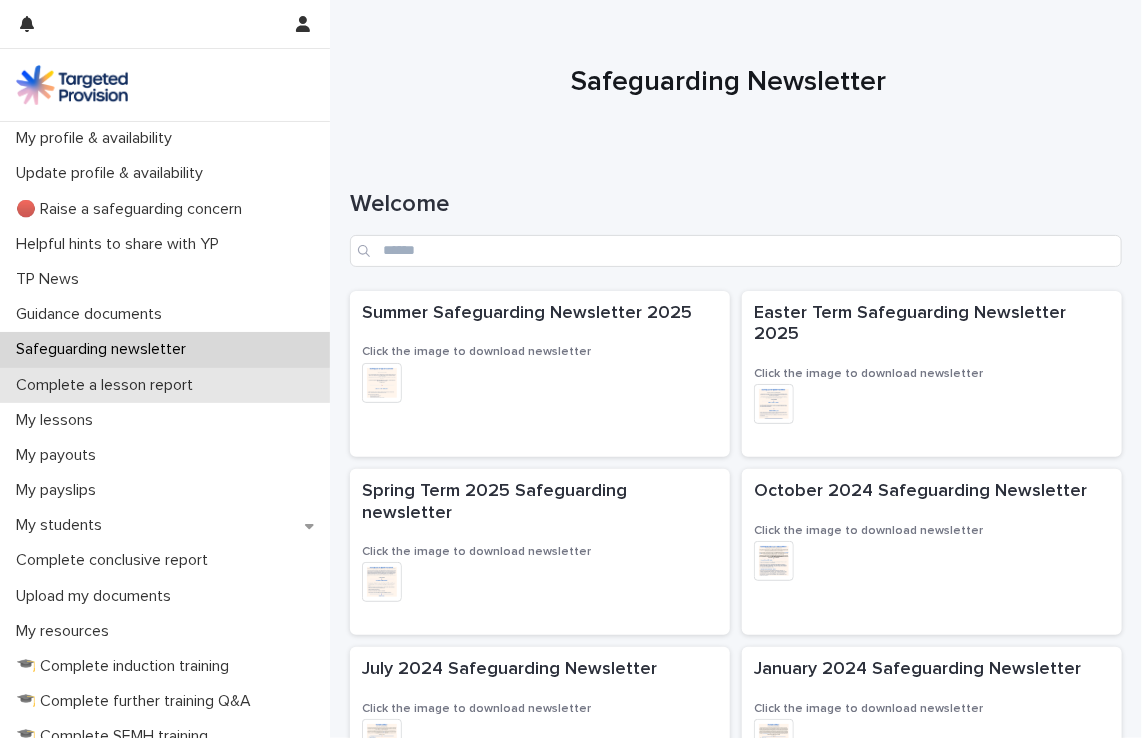 click on "Complete a lesson report" at bounding box center (108, 385) 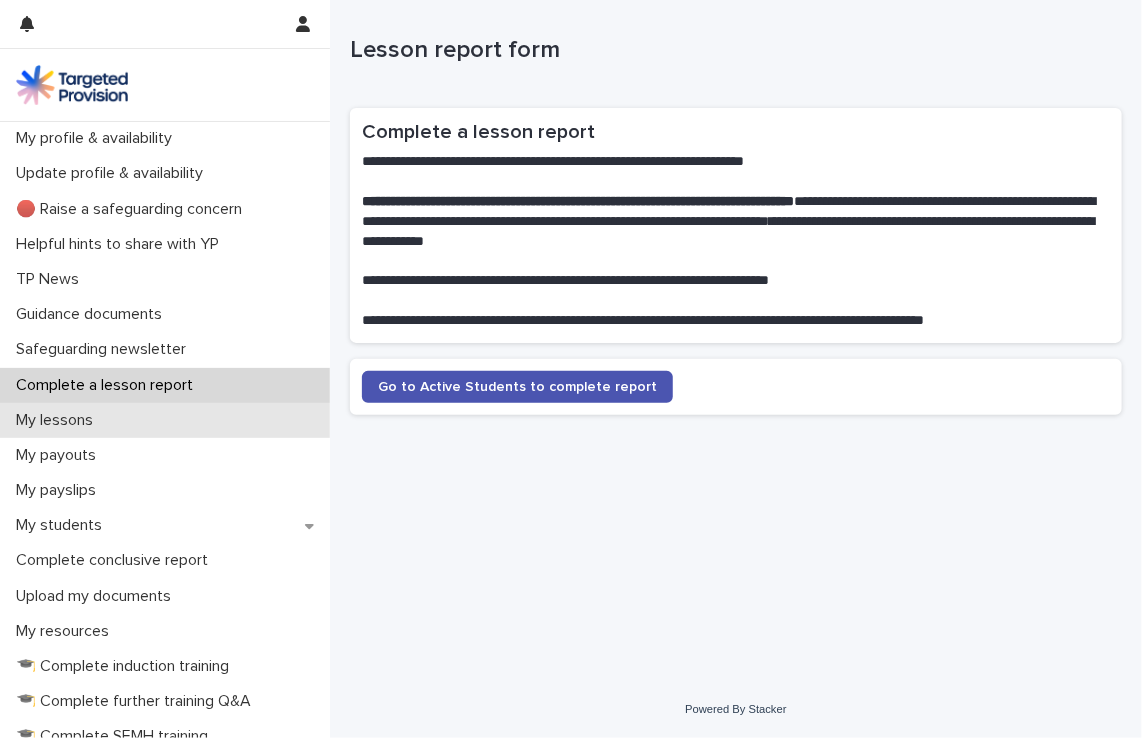 click on "My lessons" at bounding box center (58, 420) 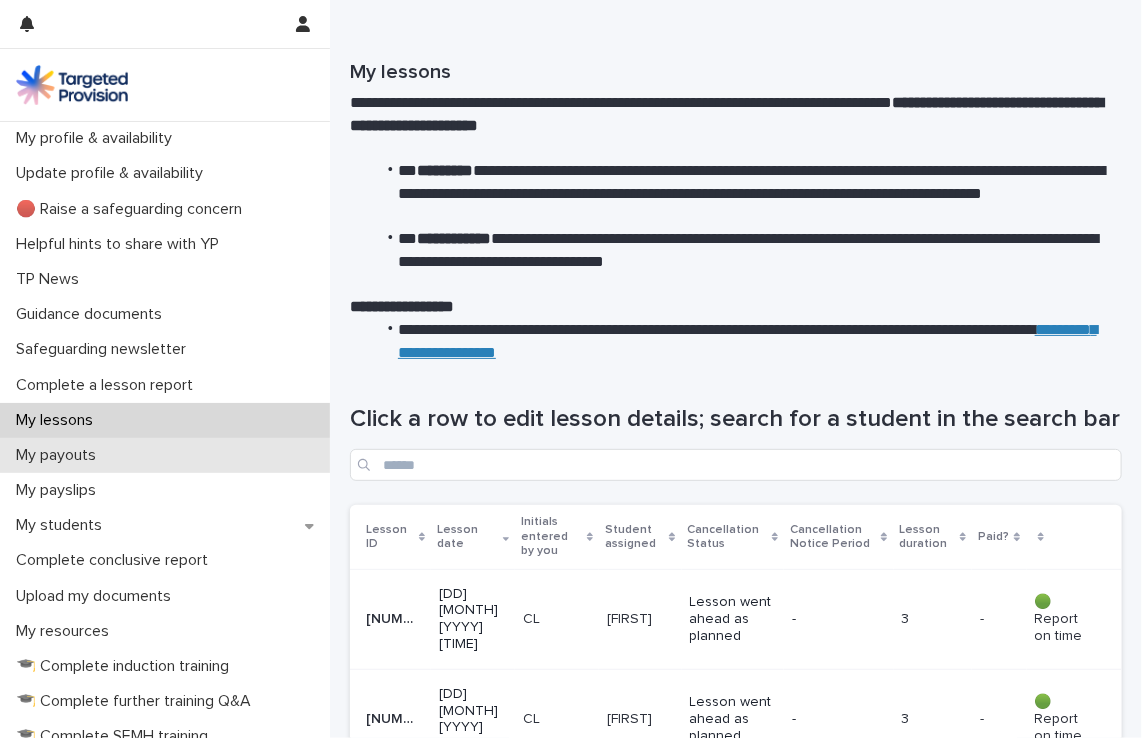 click on "My payouts" at bounding box center [60, 455] 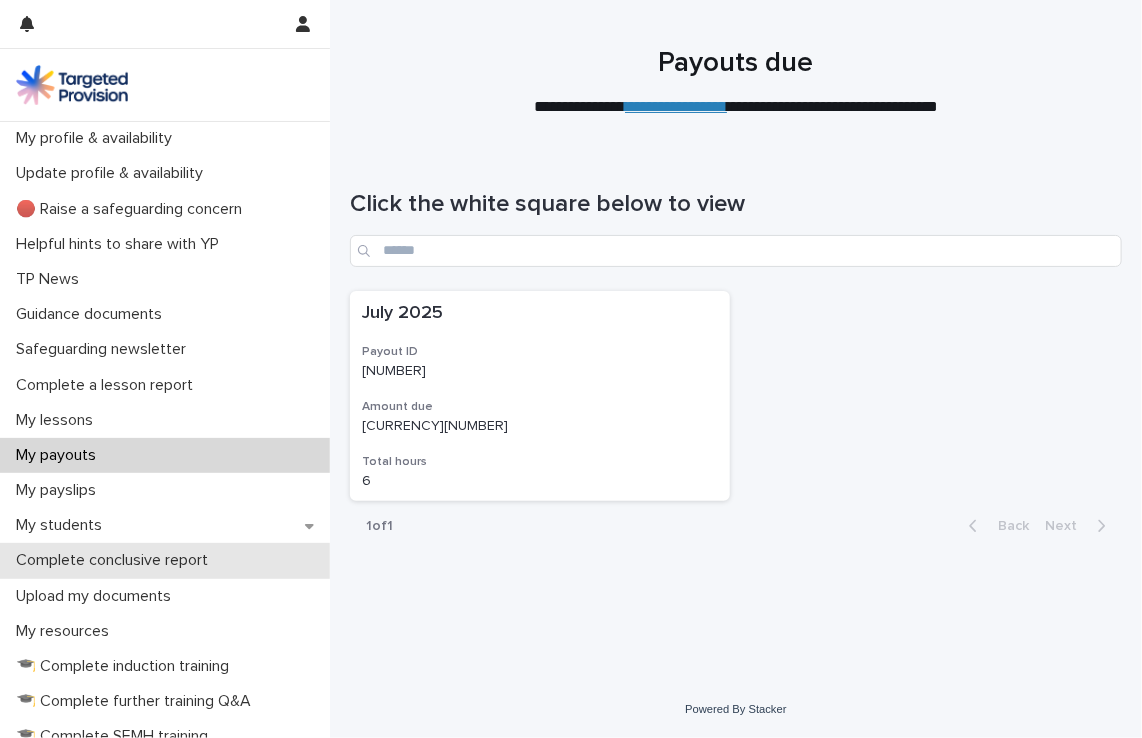 click on "Complete conclusive report" at bounding box center (116, 560) 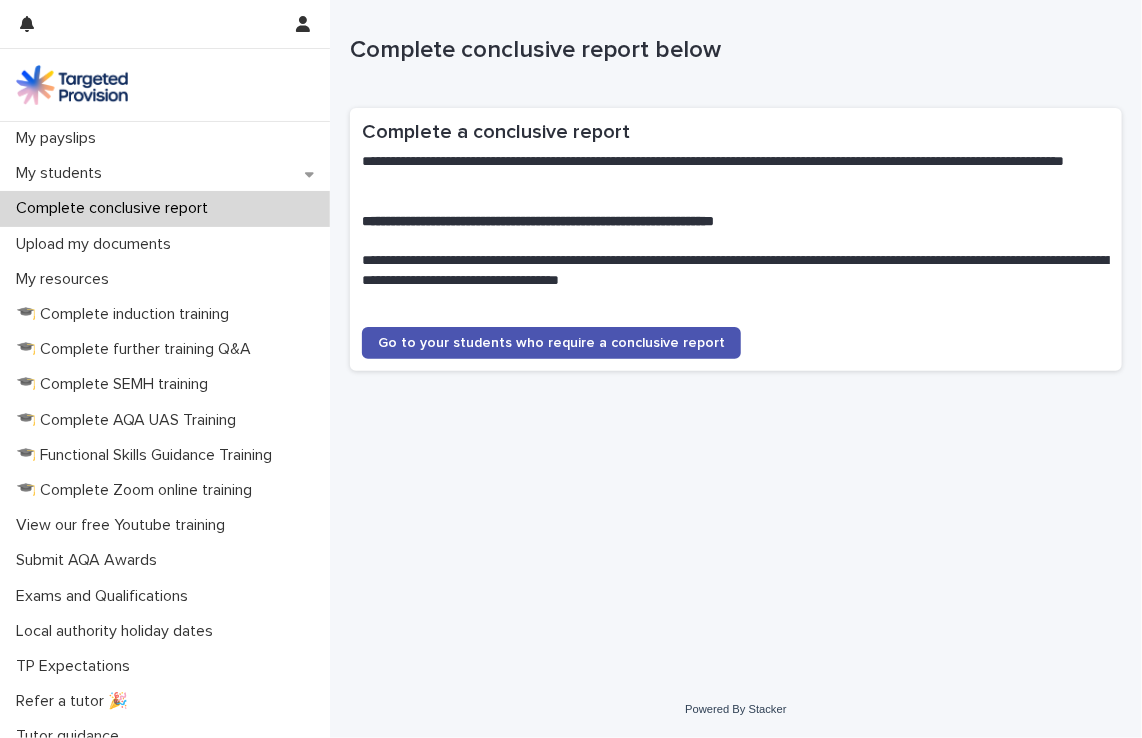 scroll, scrollTop: 372, scrollLeft: 0, axis: vertical 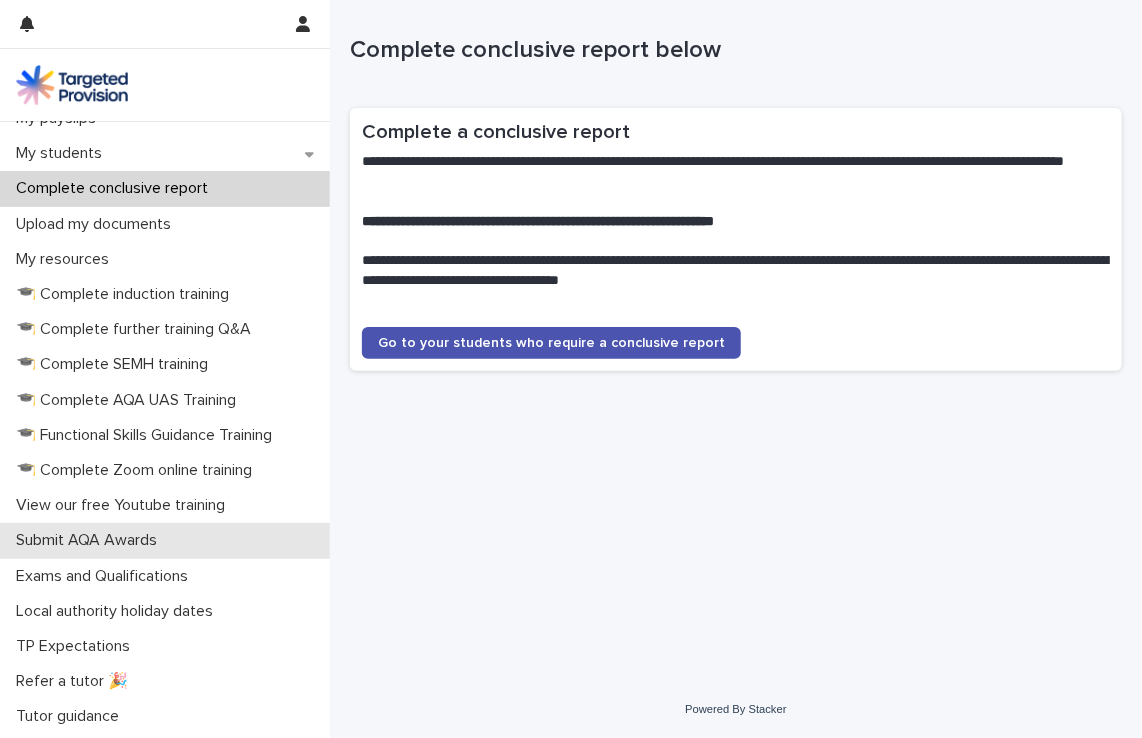 click on "Submit AQA Awards" at bounding box center (90, 540) 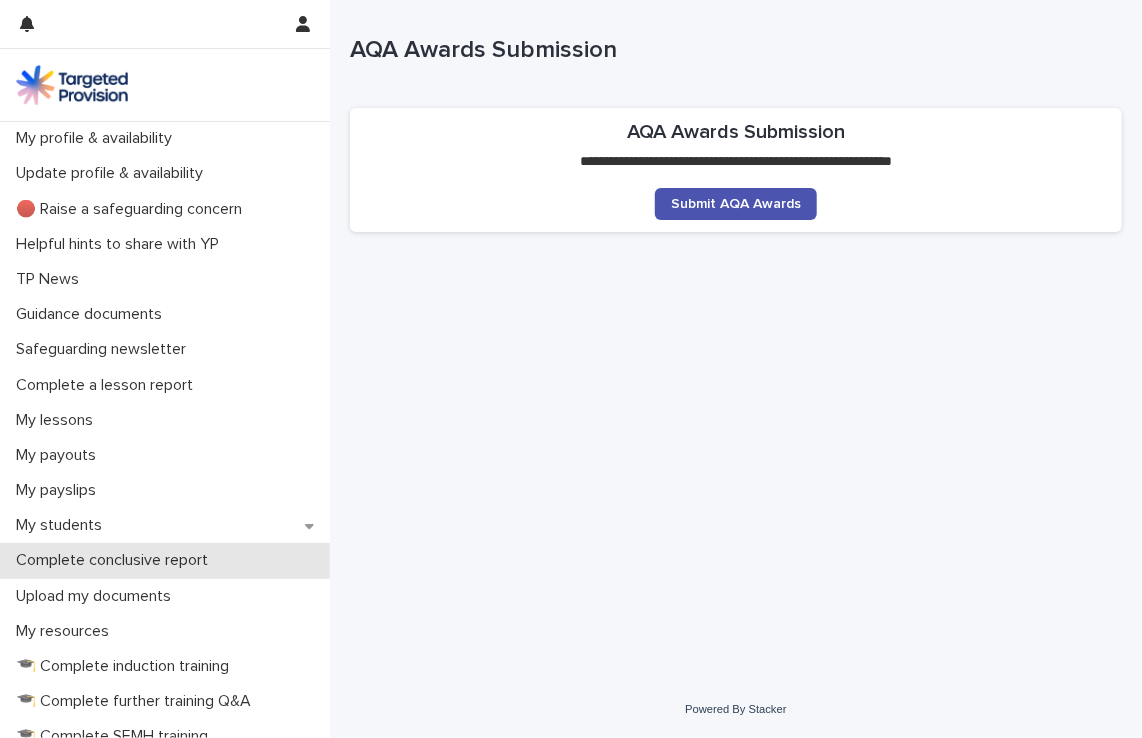click on "Complete conclusive report" at bounding box center (116, 560) 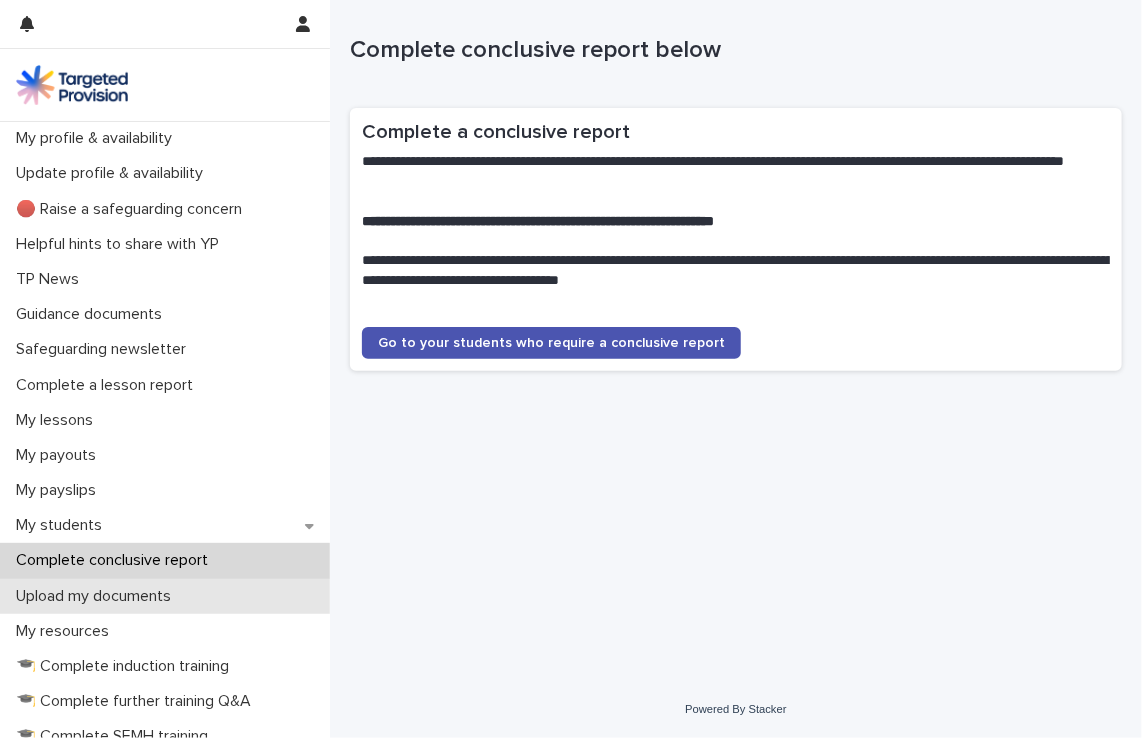 click on "Upload my documents" at bounding box center (97, 596) 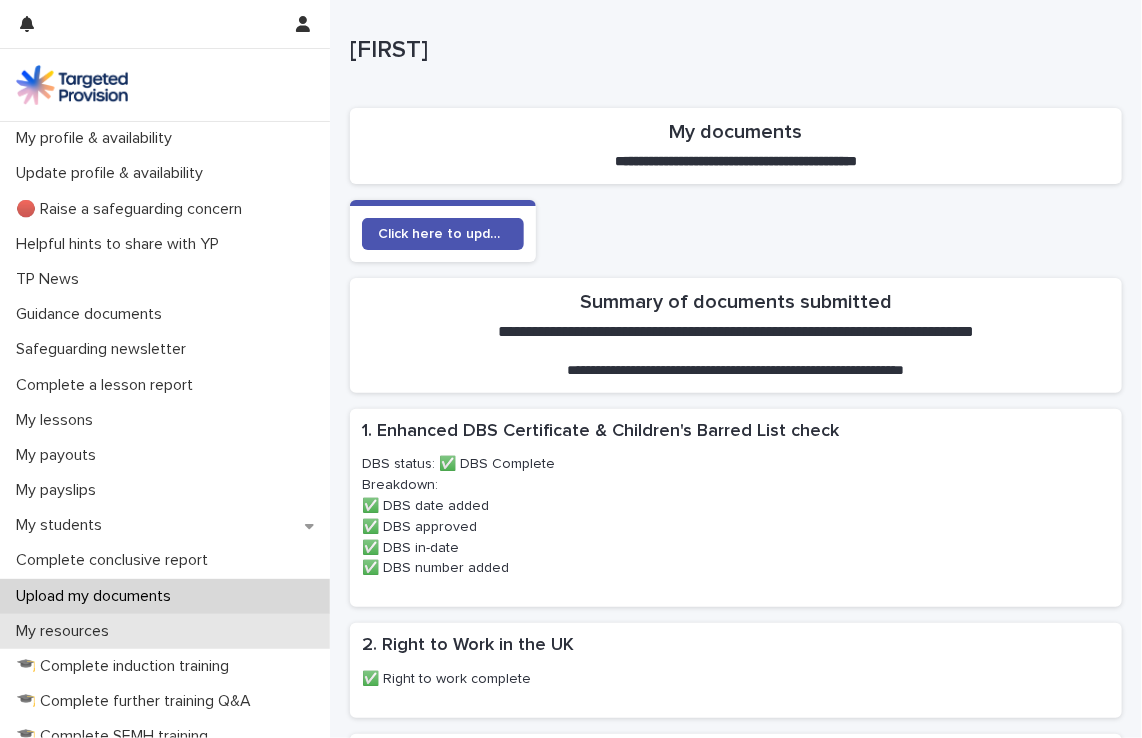 click on "My resources" at bounding box center [66, 631] 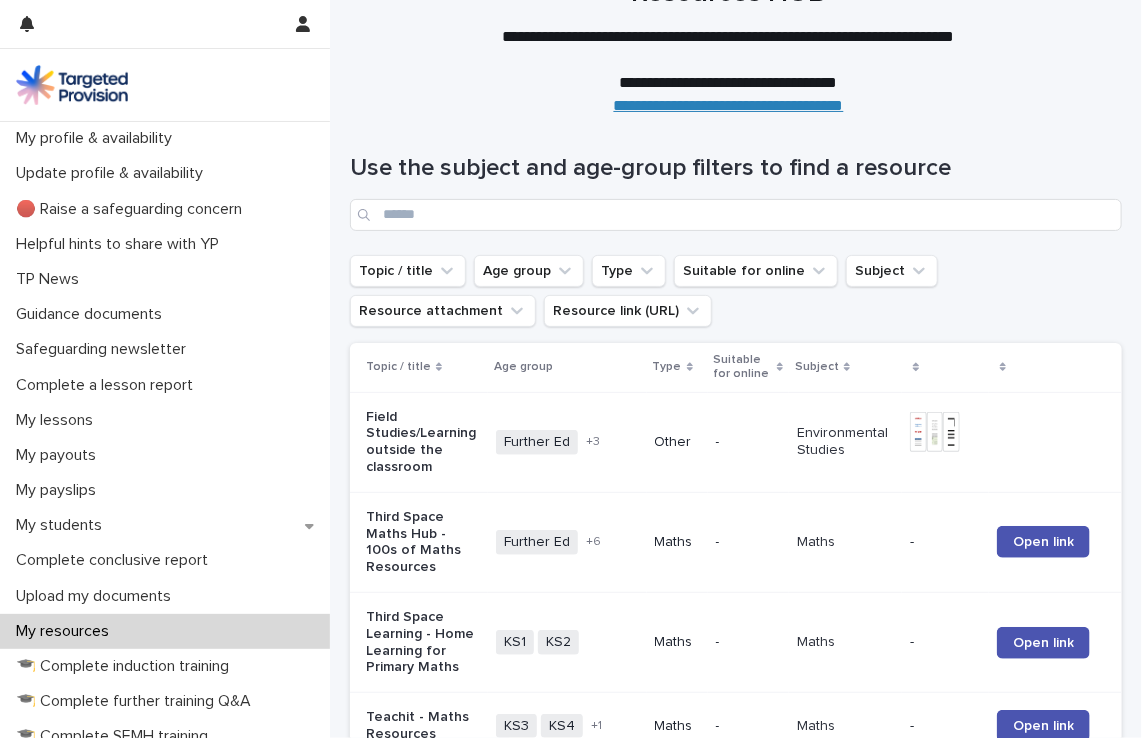 scroll, scrollTop: 40, scrollLeft: 0, axis: vertical 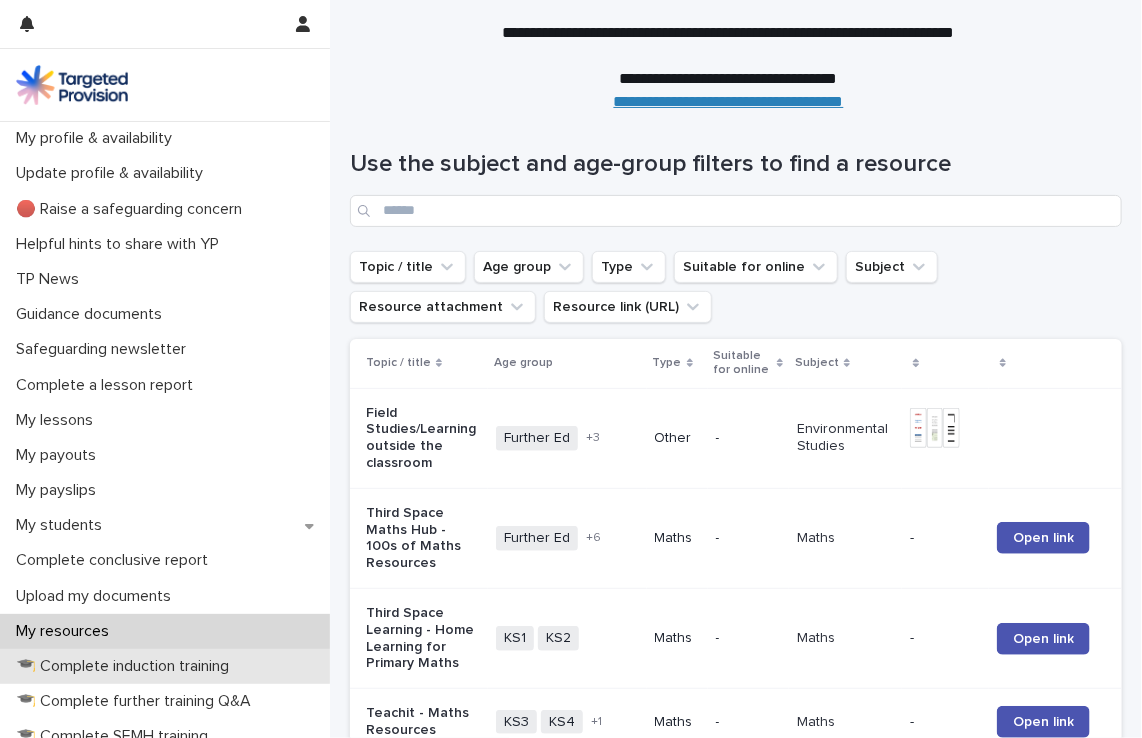 click on "🎓 Complete induction training" at bounding box center (126, 666) 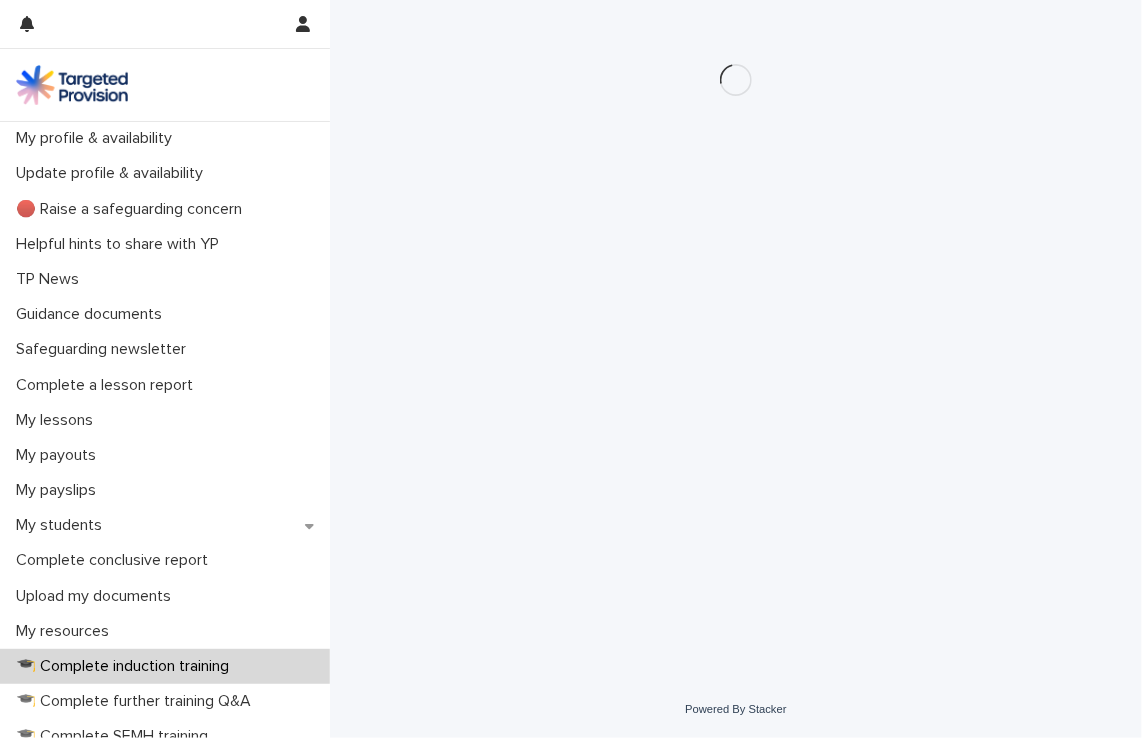 scroll, scrollTop: 0, scrollLeft: 0, axis: both 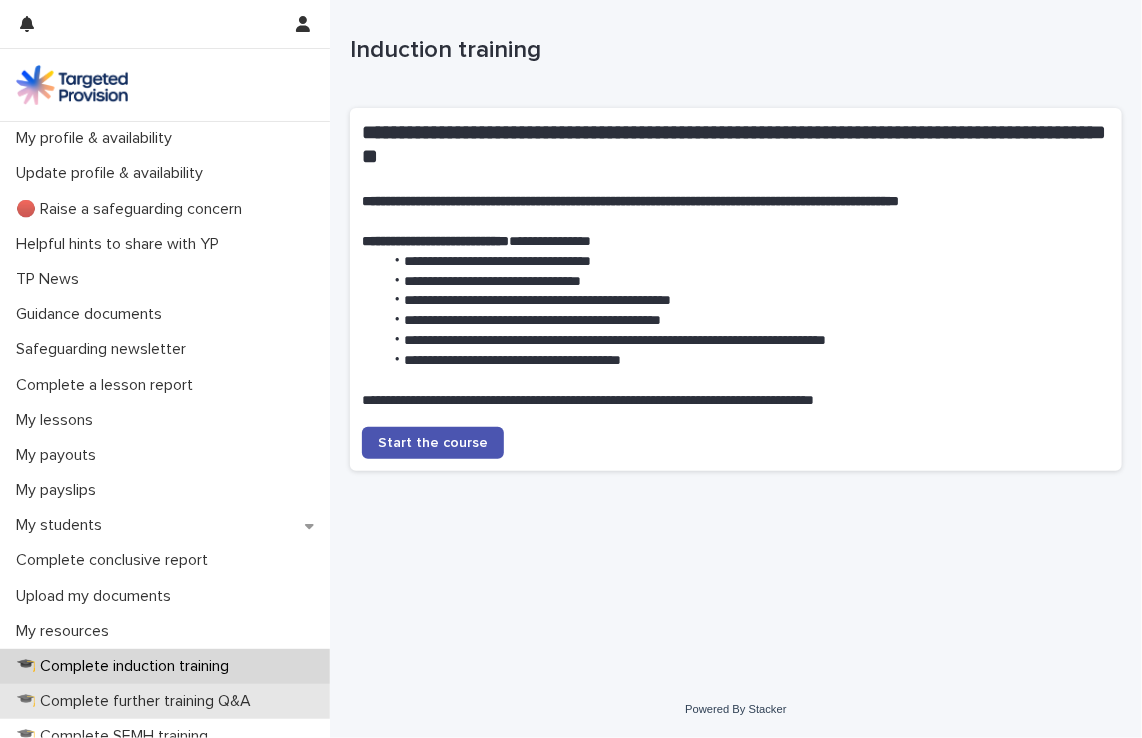 click on "🎓 Complete further training Q&A" at bounding box center (137, 701) 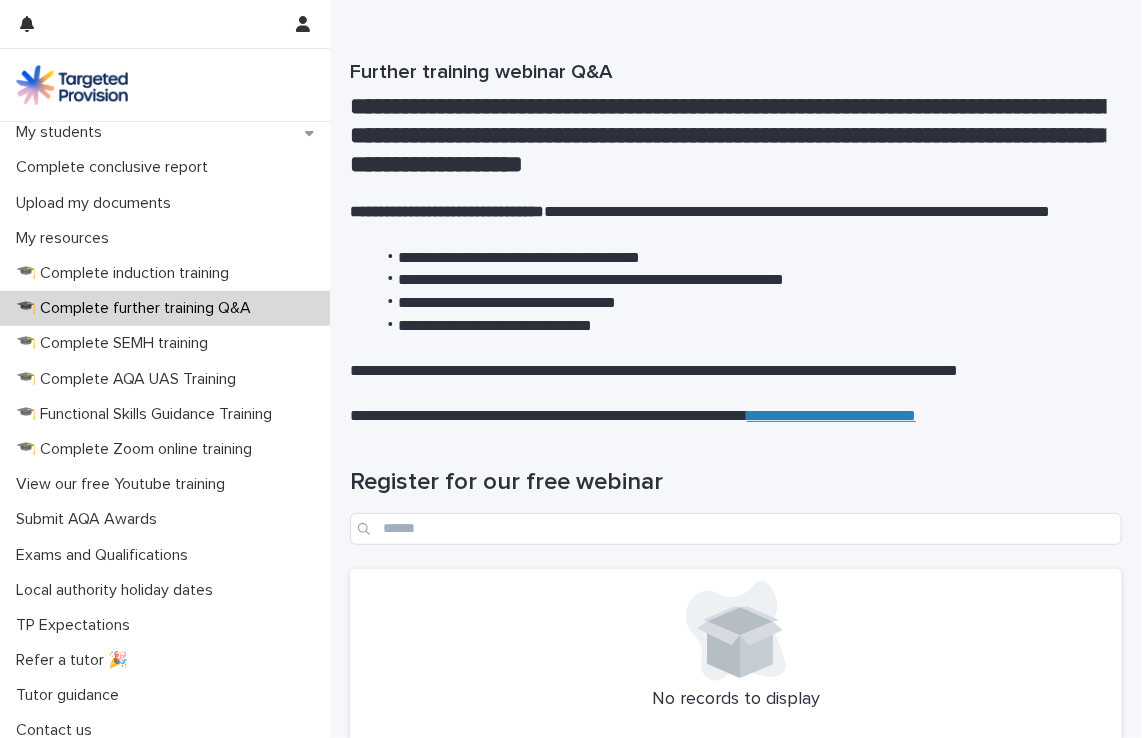 scroll, scrollTop: 404, scrollLeft: 0, axis: vertical 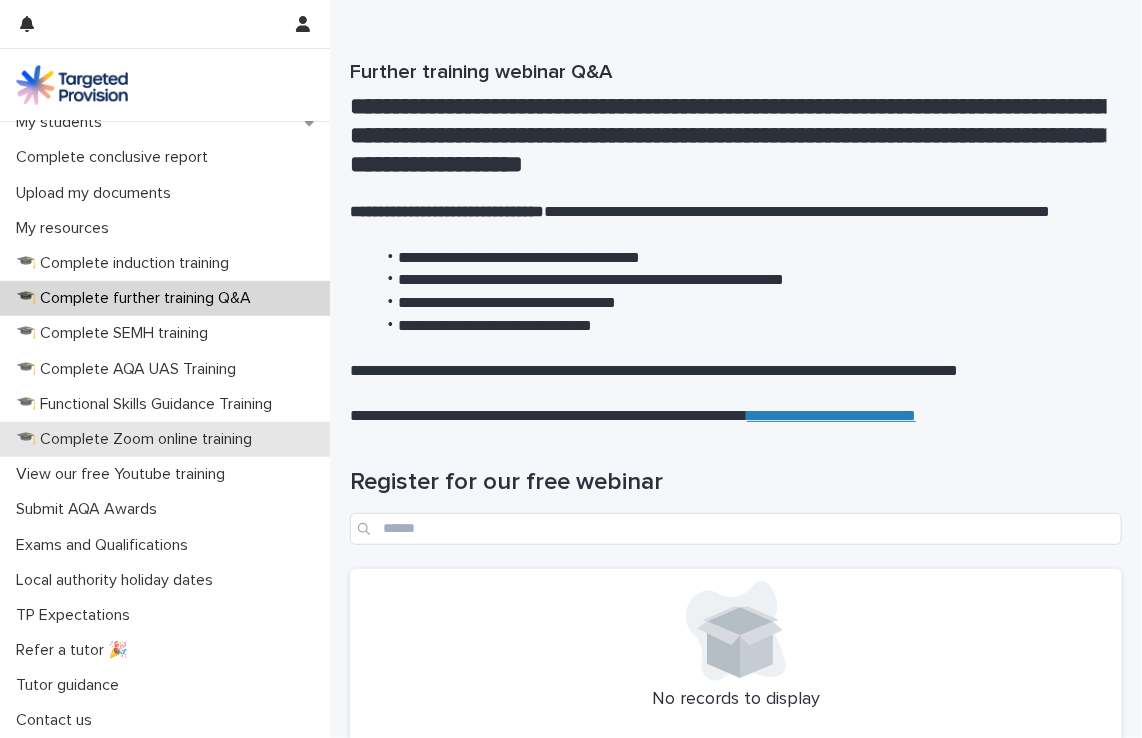 click on "🎓 Complete Zoom online training" at bounding box center (138, 439) 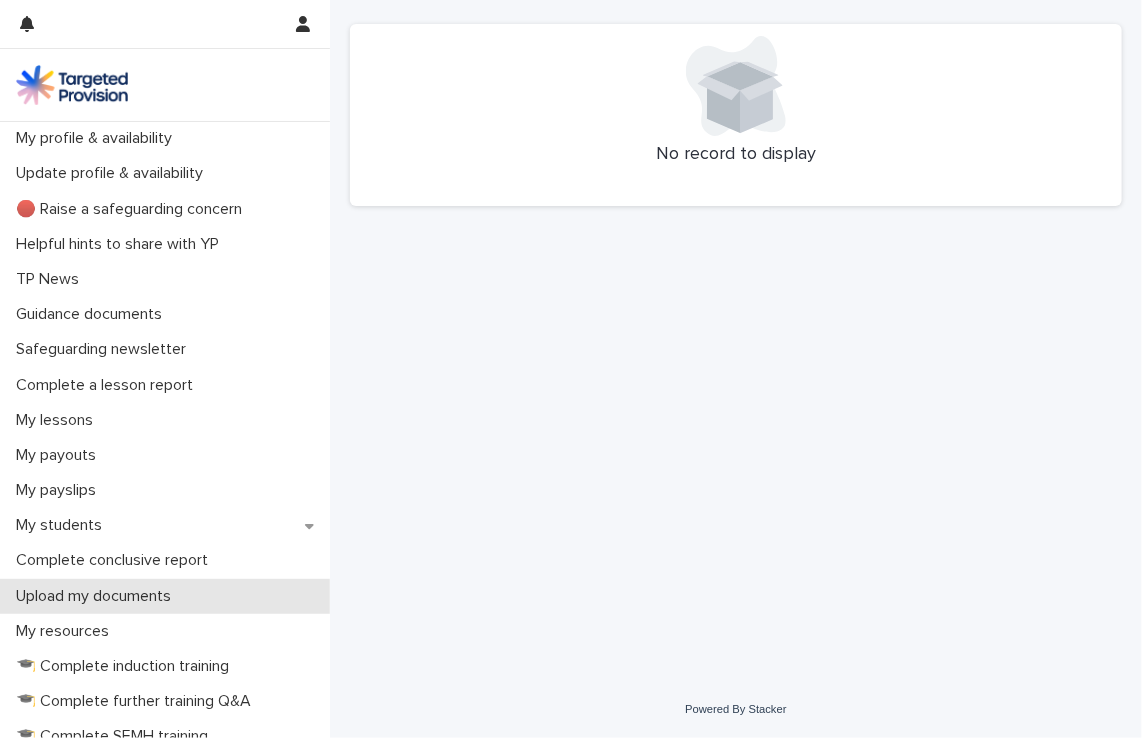 click on "Upload my documents" at bounding box center (165, 596) 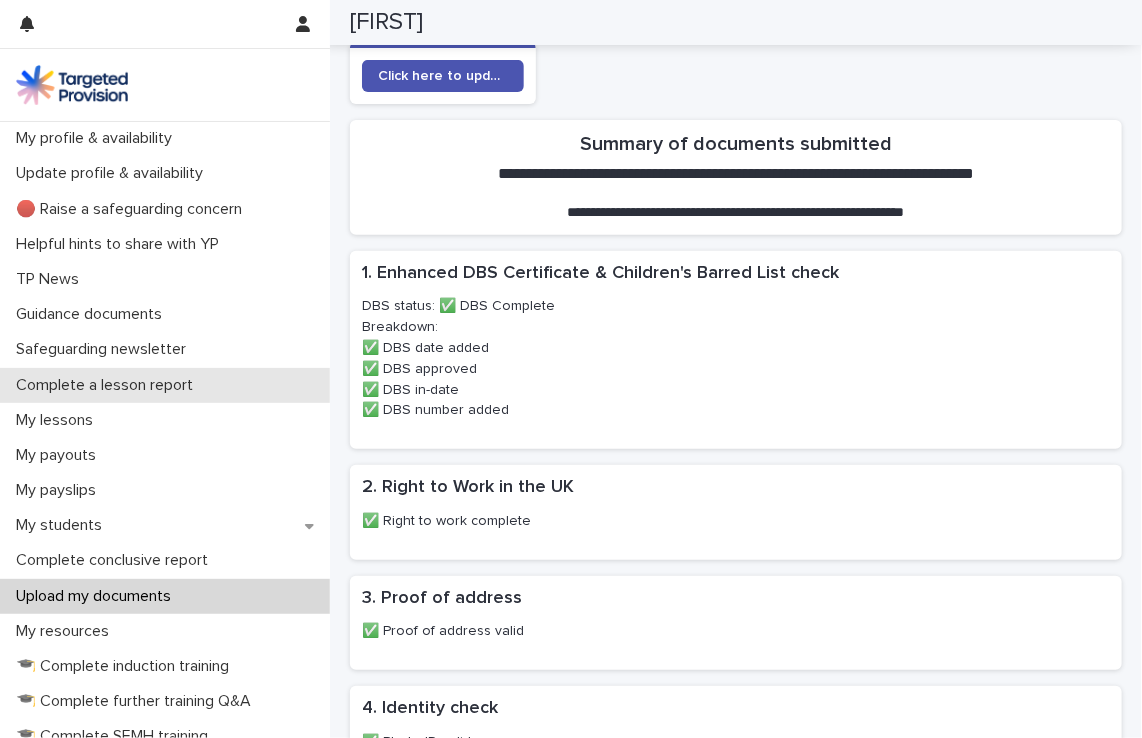 scroll, scrollTop: 160, scrollLeft: 0, axis: vertical 